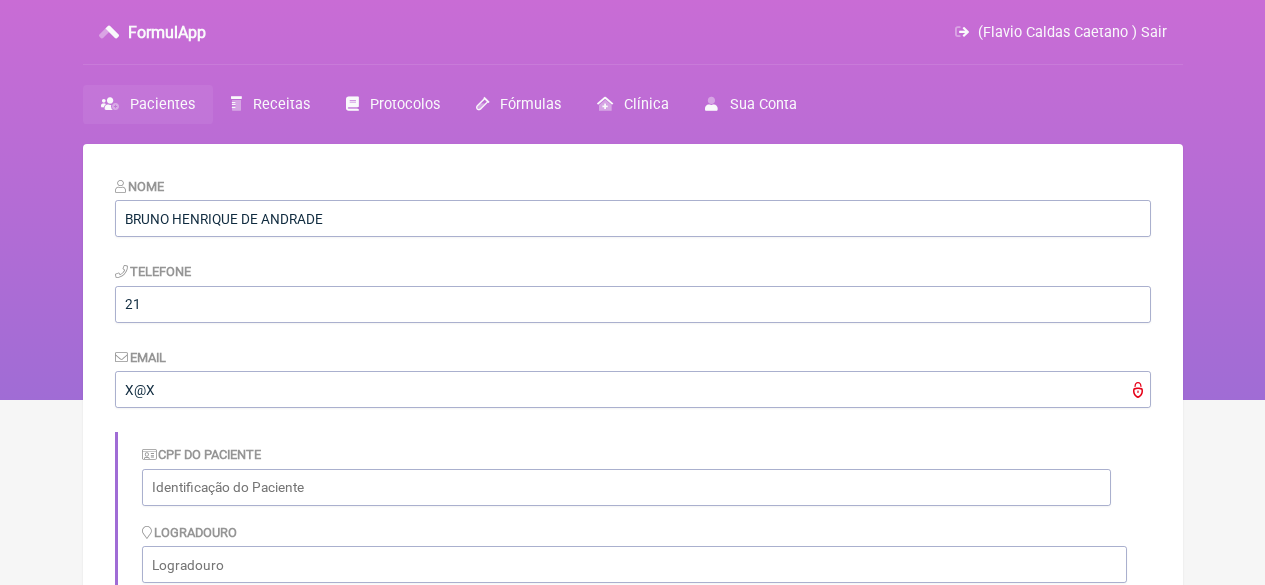 scroll, scrollTop: 8, scrollLeft: 0, axis: vertical 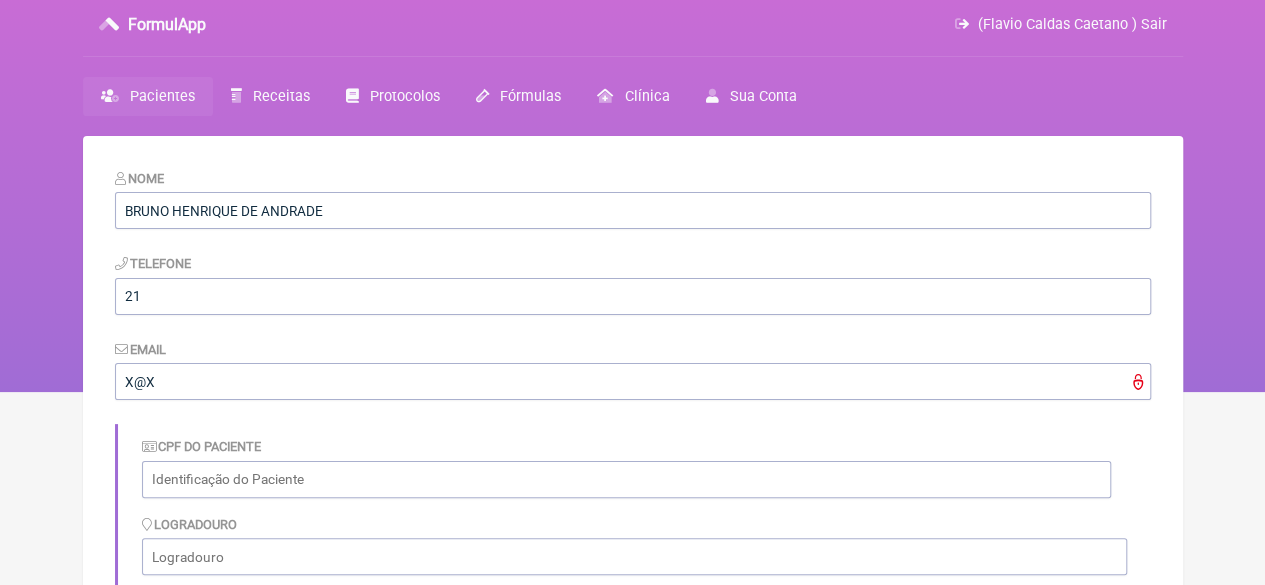click on "Pacientes" at bounding box center [162, 96] 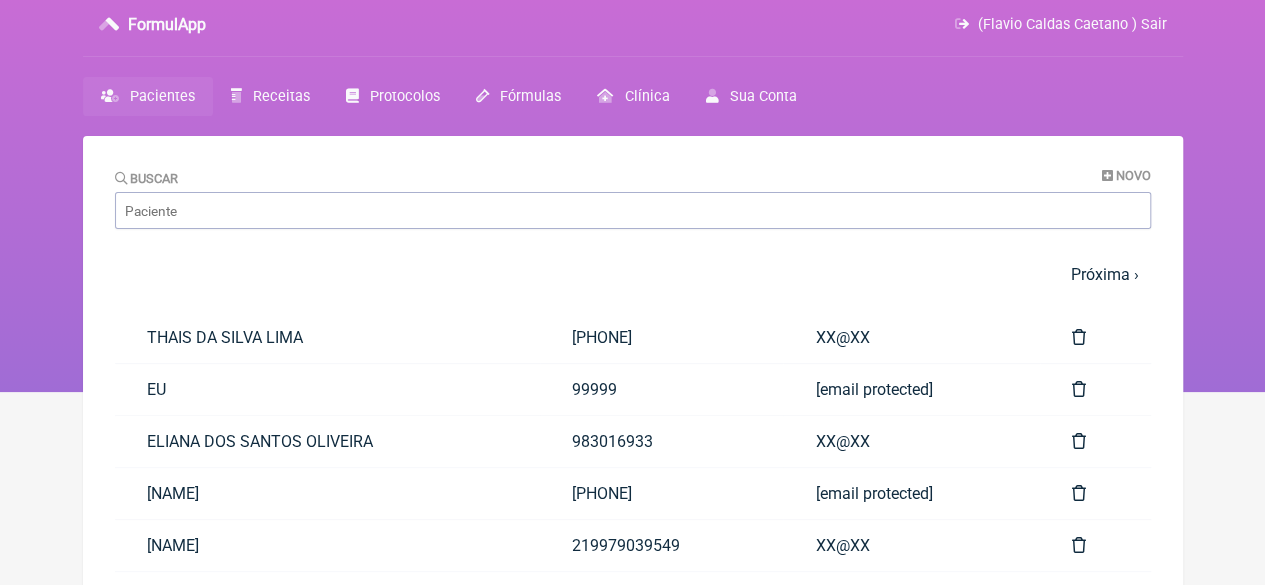 scroll, scrollTop: 0, scrollLeft: 0, axis: both 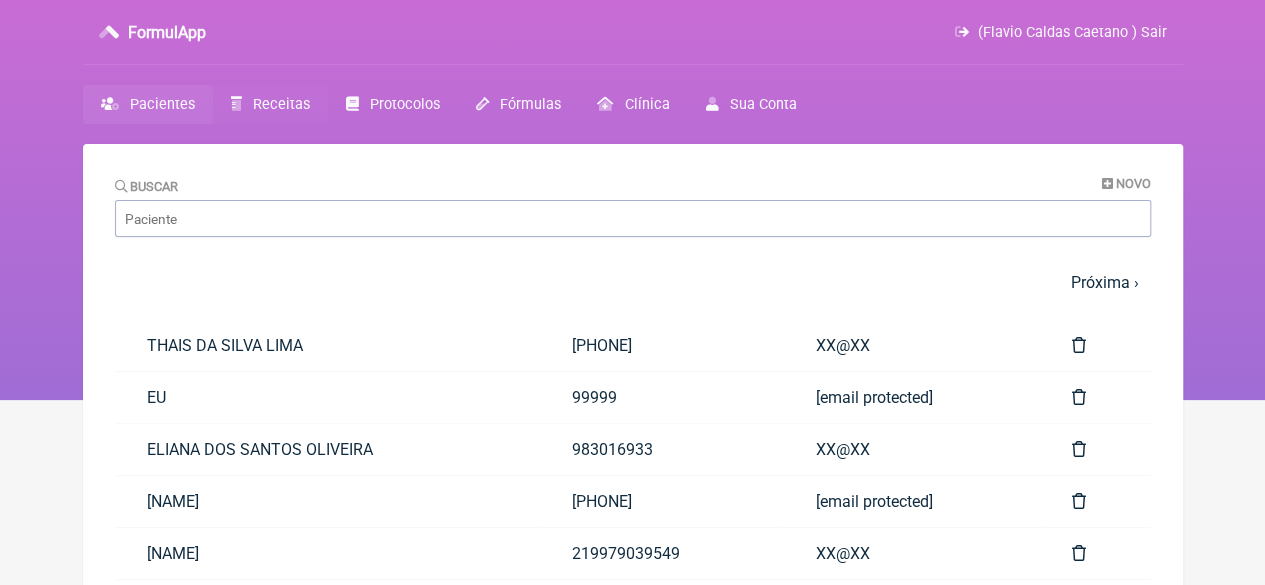 click on "Receitas" at bounding box center (281, 104) 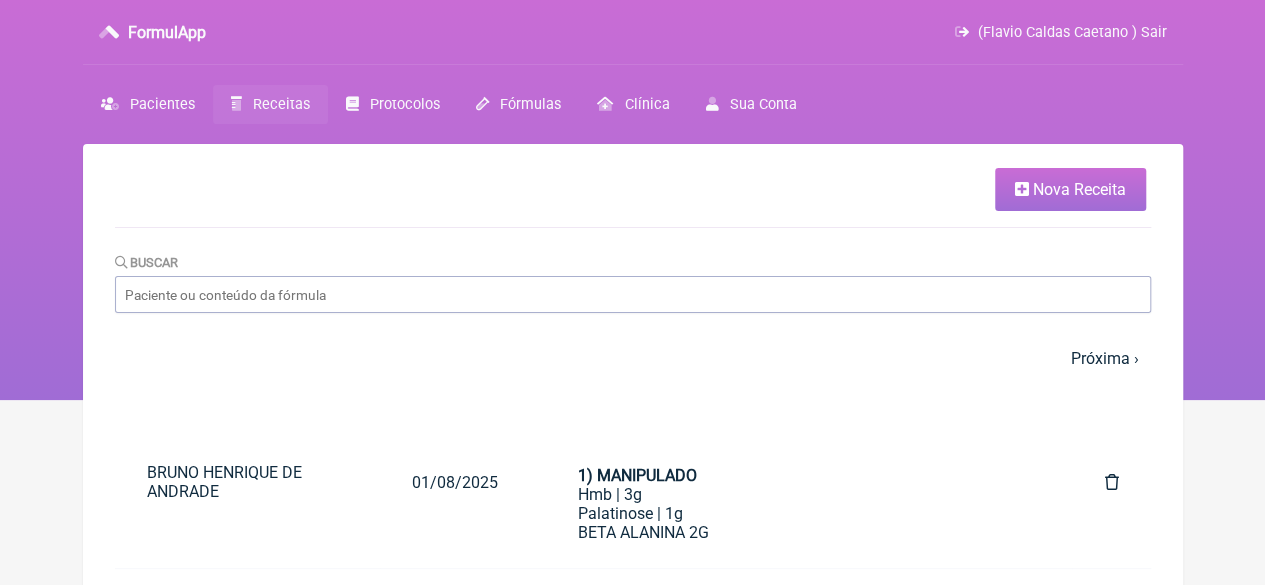 drag, startPoint x: 1060, startPoint y: 184, endPoint x: 1036, endPoint y: 183, distance: 24.020824 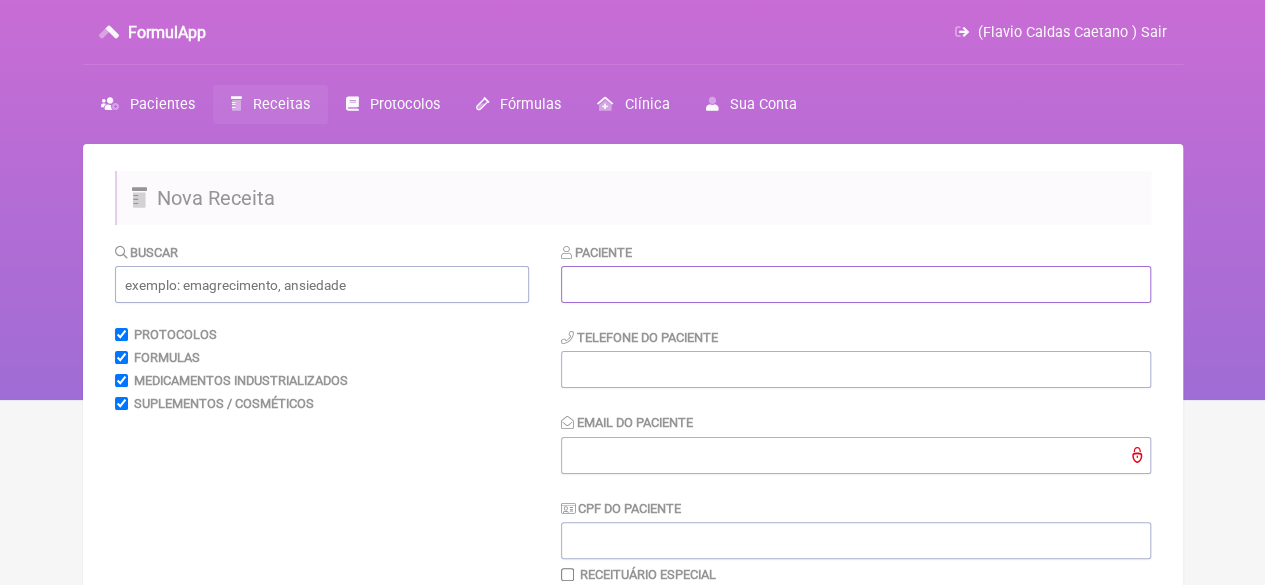 click at bounding box center (856, 284) 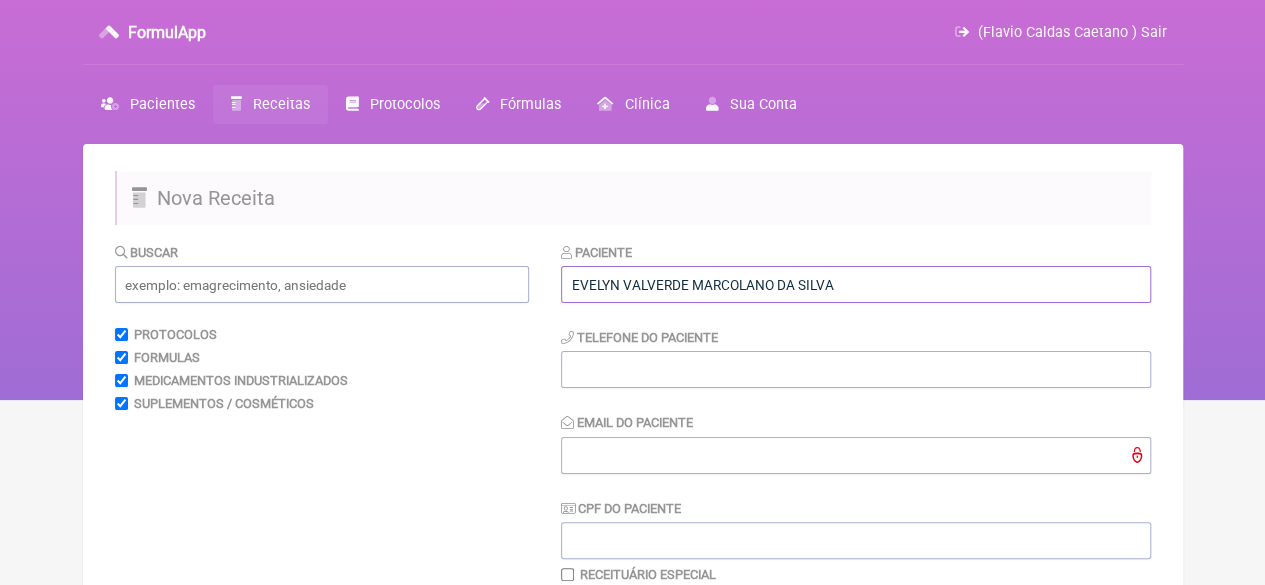 type on "EVELYN VALVERDE MARCOLANO DA SILVA" 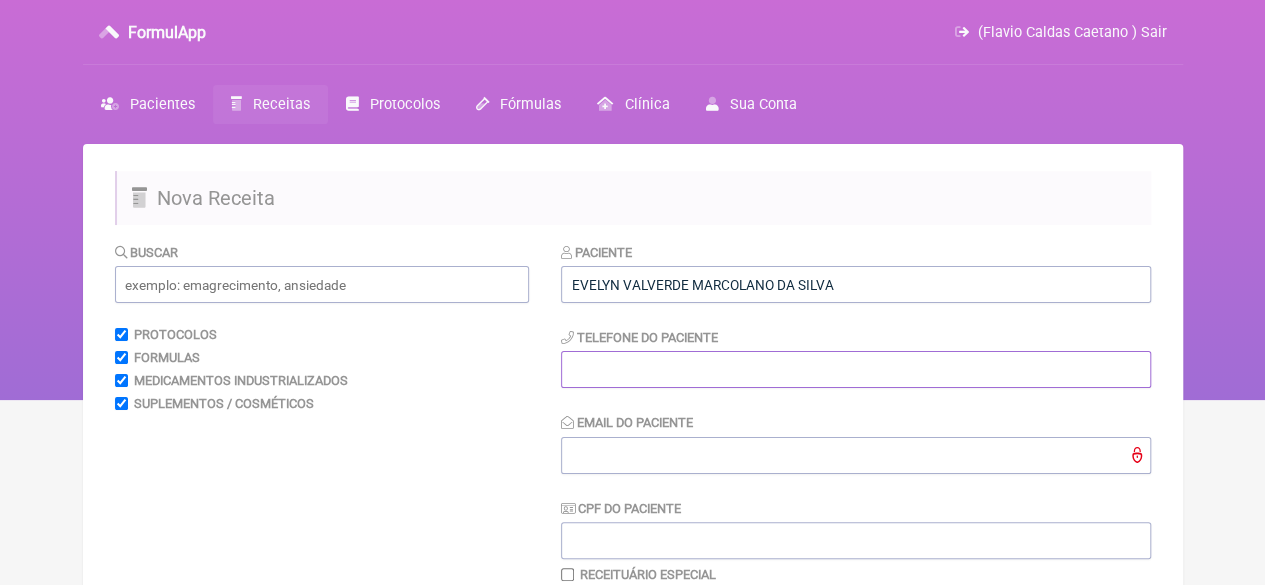 click at bounding box center [856, 369] 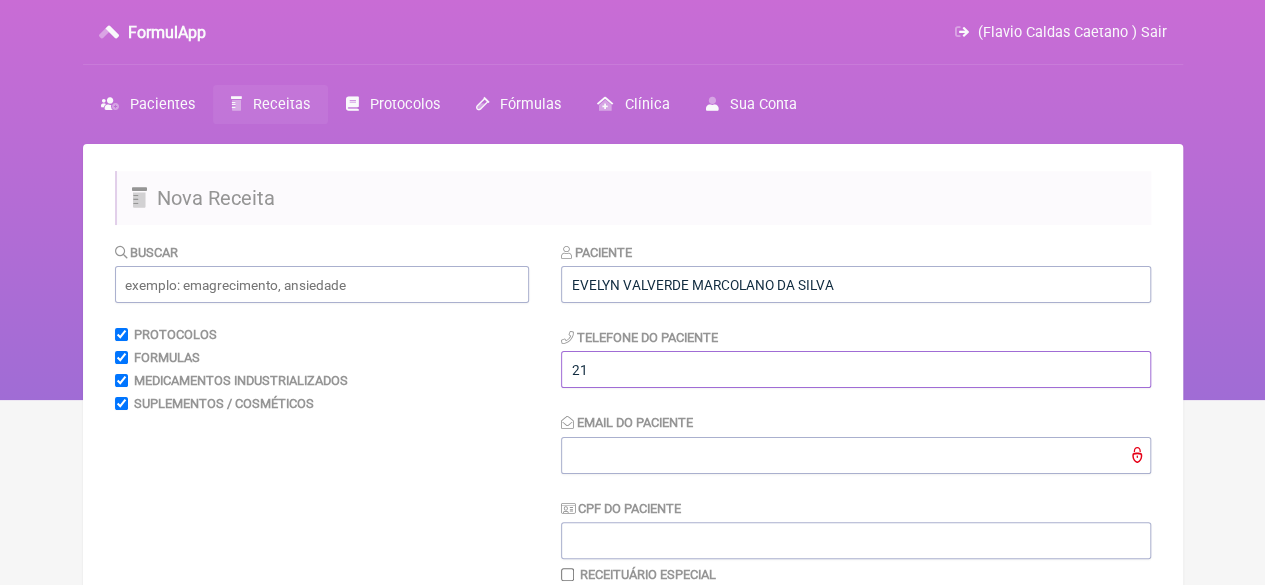 type on "21" 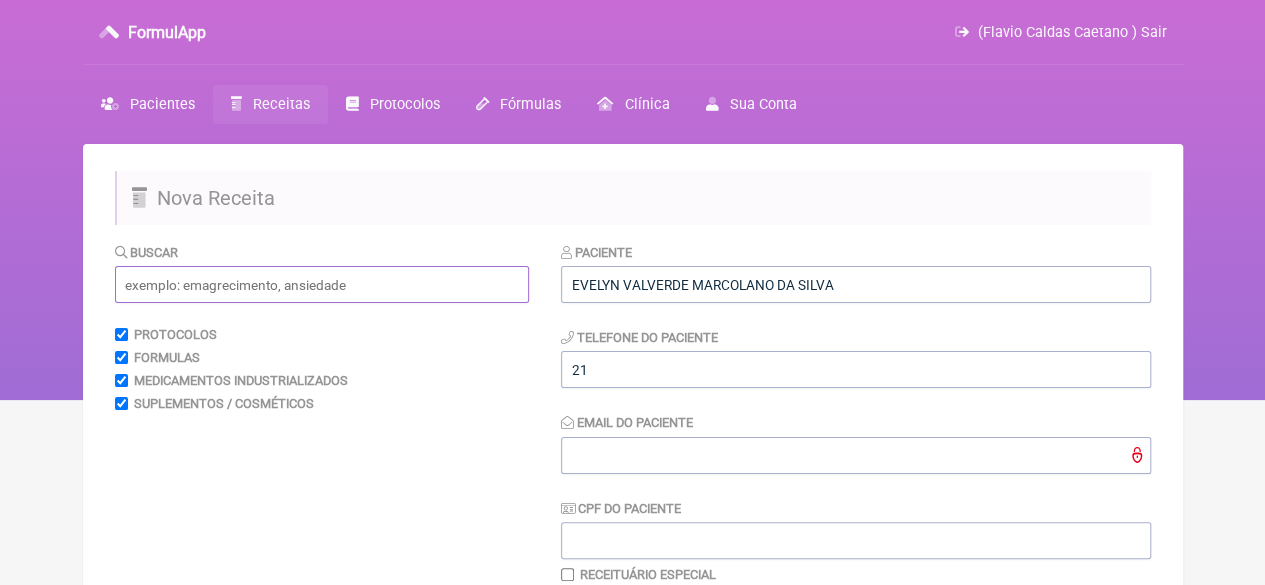 click at bounding box center [322, 284] 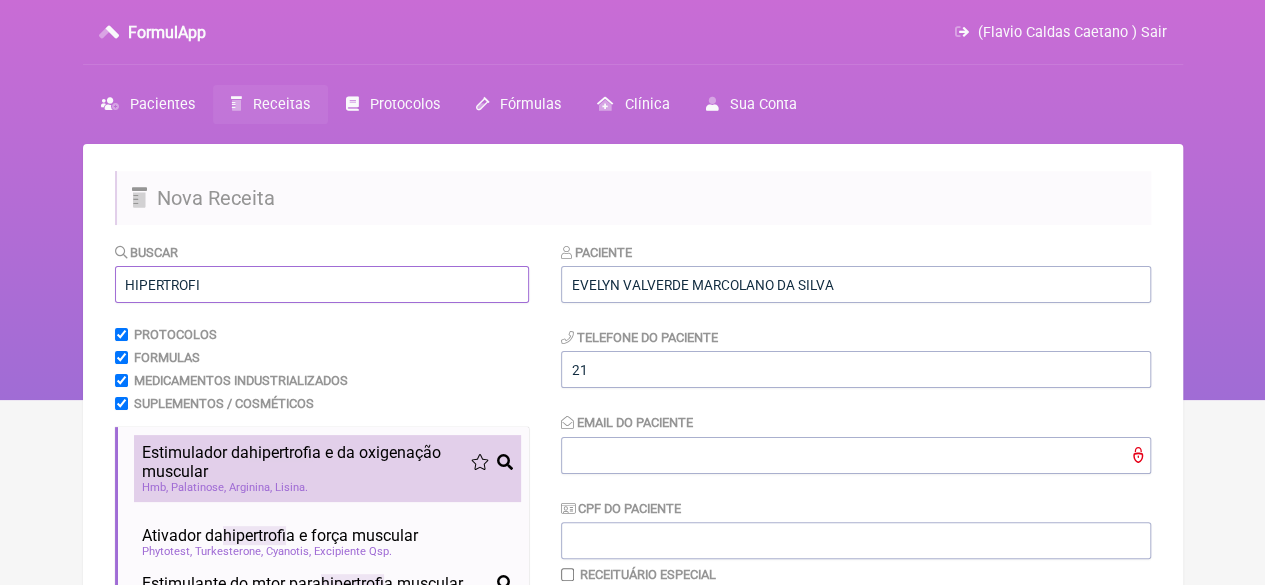 type on "HIPERTROFI" 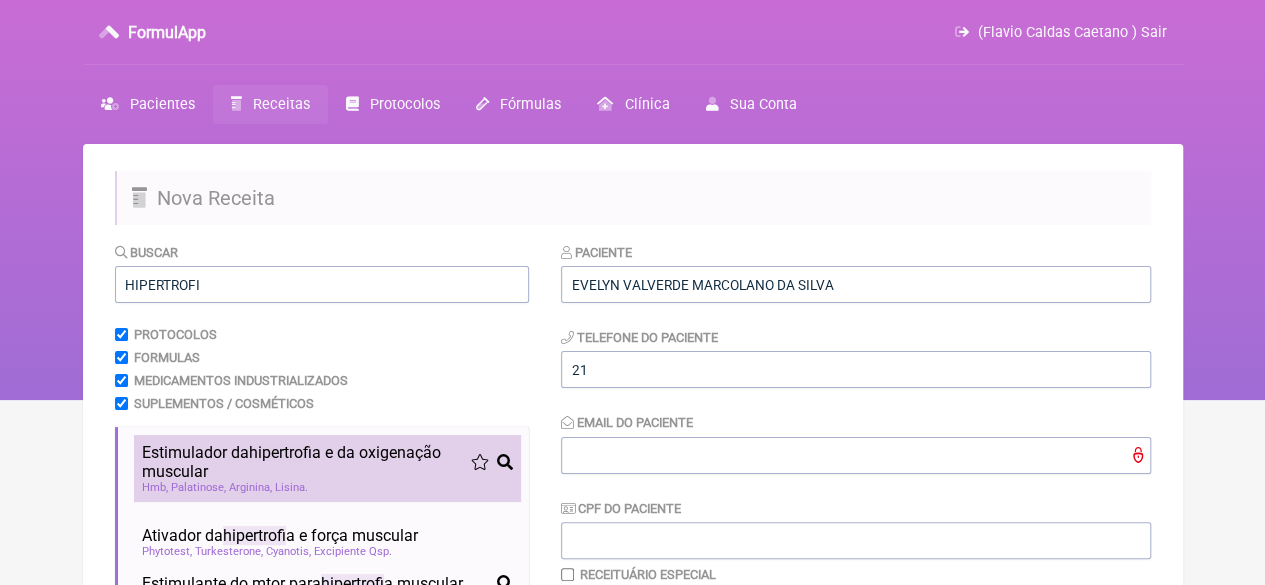 click on "hipertrofi" at bounding box center (280, 452) 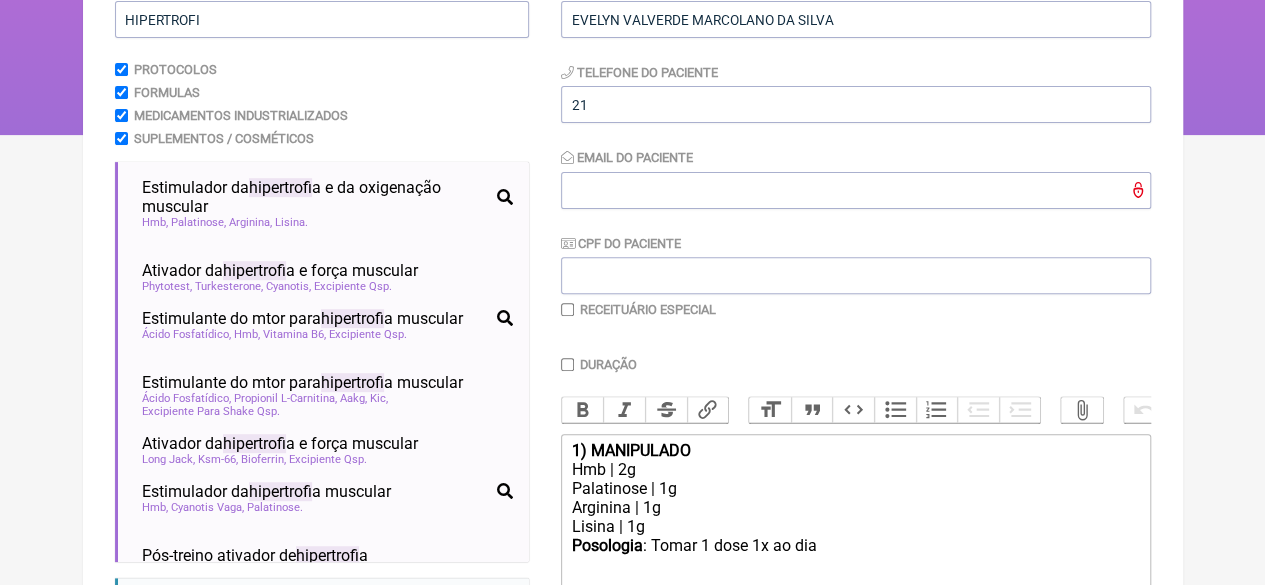scroll, scrollTop: 510, scrollLeft: 0, axis: vertical 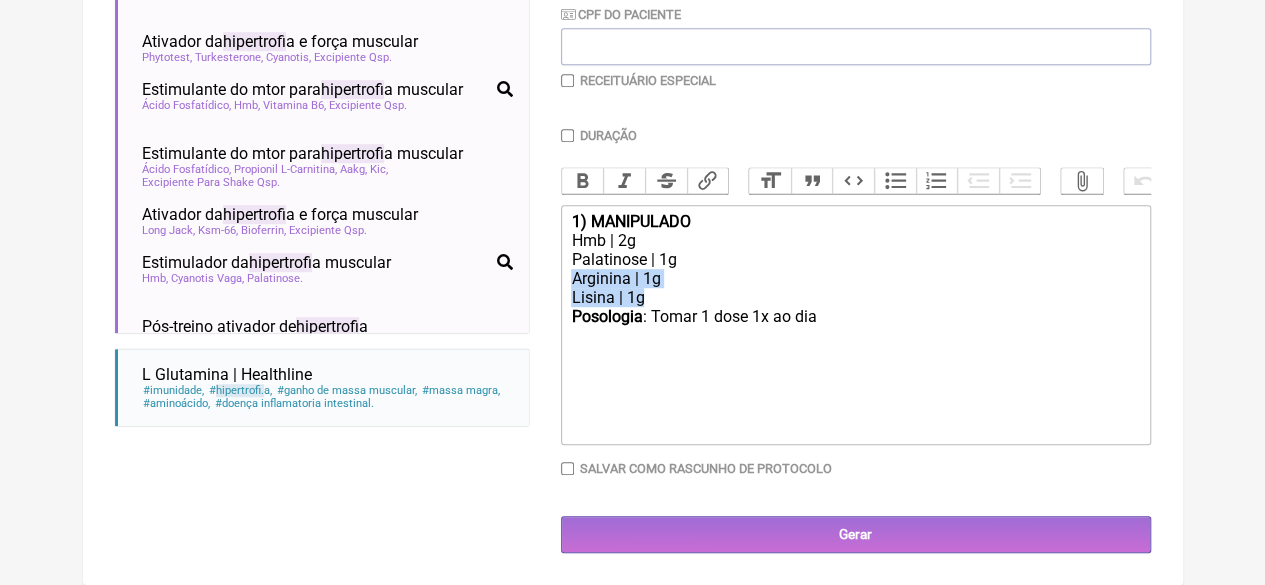 drag, startPoint x: 662, startPoint y: 299, endPoint x: 555, endPoint y: 281, distance: 108.503456 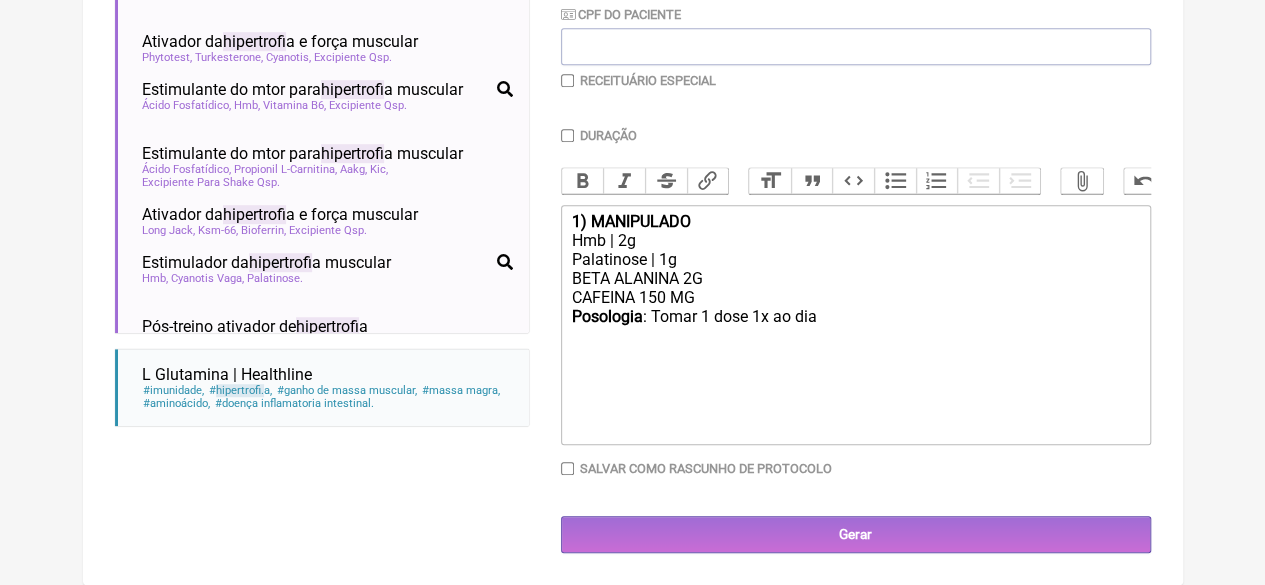 click on "Posologia : Tomar 1 dose 1x ao dia ㅤ" 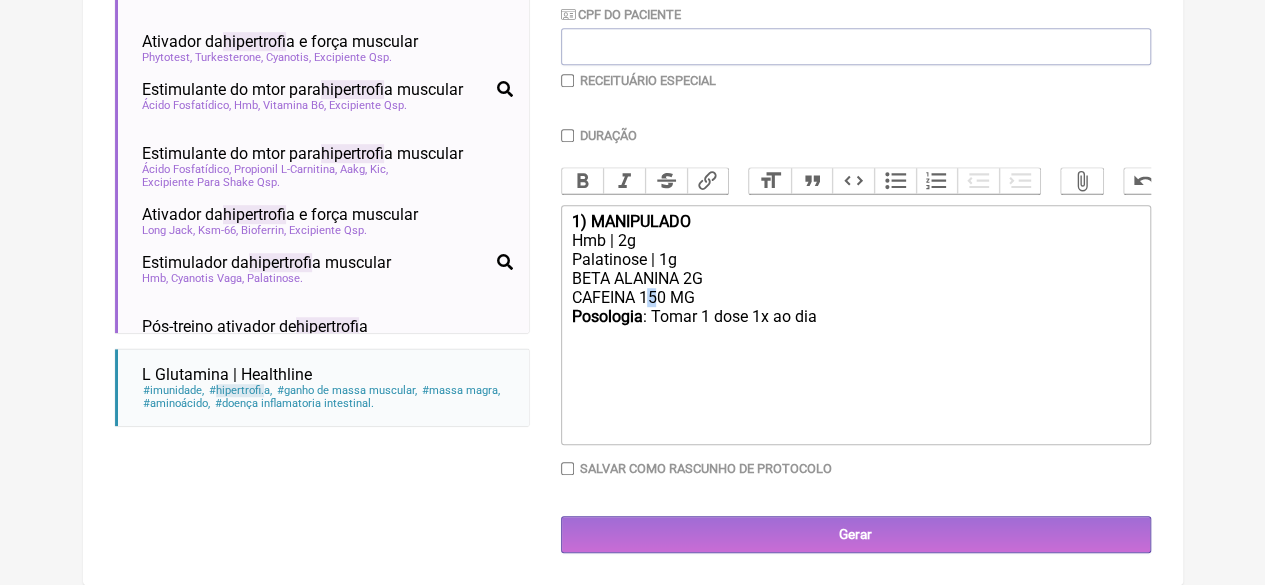 click on "BETA ALANINA 2G CAFEINA 150 MG" 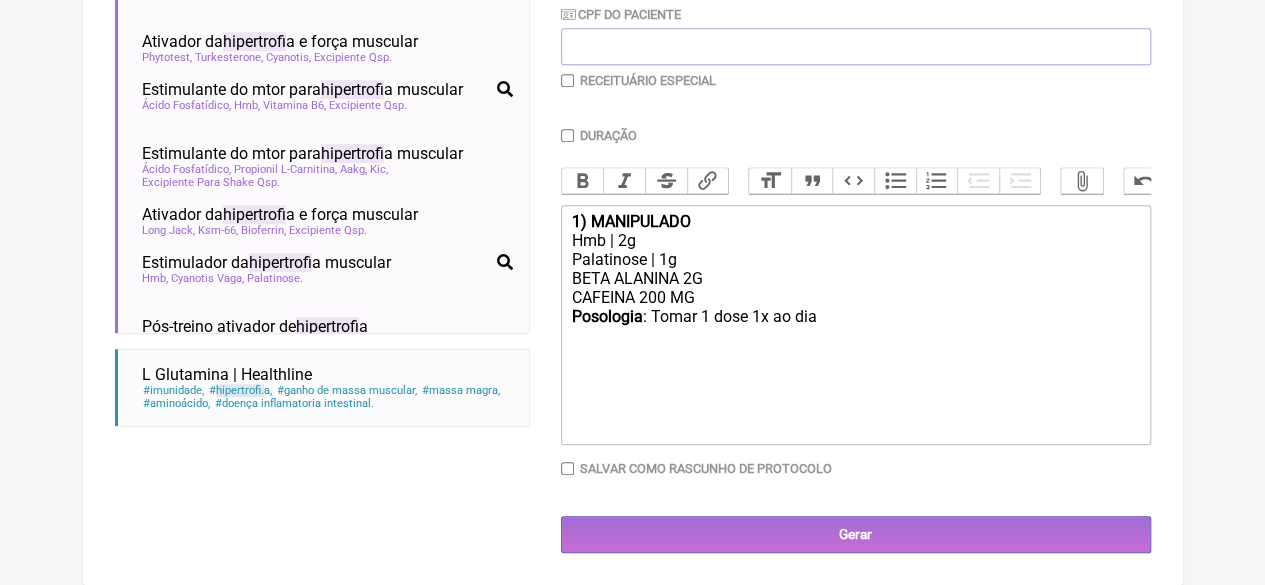 click on "Posologia : Tomar 1 dose 1x ao dia" 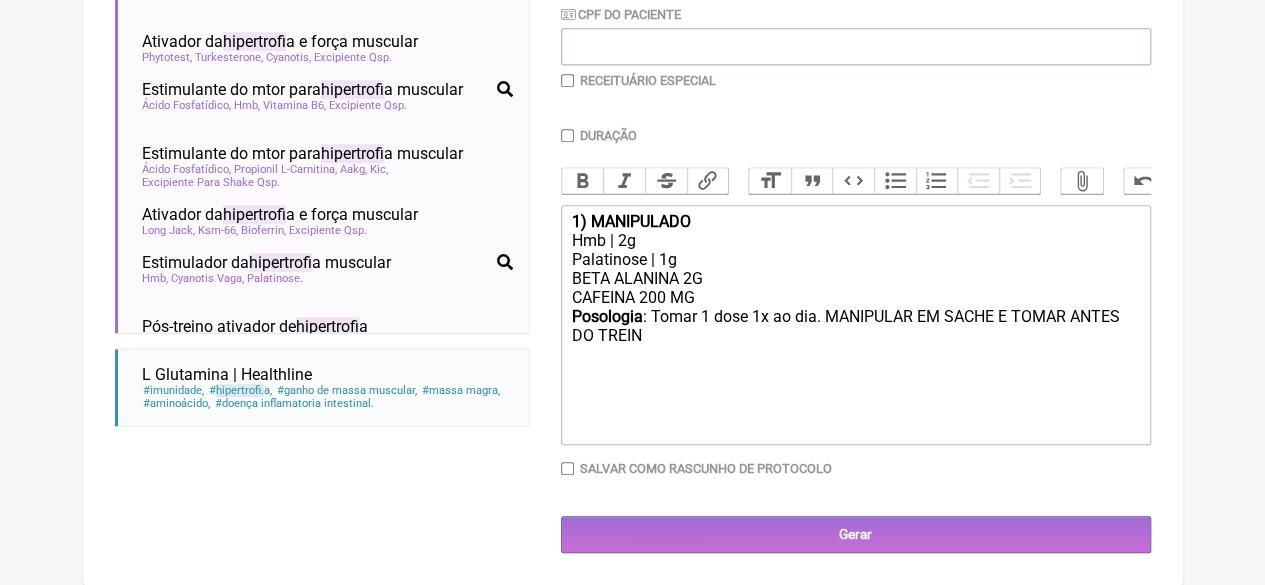 type on "<div><strong>1) MANIPULADO</strong></div><div>Hmb | 2g</div><div>Palatinose | 1g</div><div>BETA ALANINA 2G<br>CAFEINA 200 MG&nbsp;</div><div><strong>Posologia</strong>: Tomar 1 dose 1x ao dia. MANIPULAR EM SACHE E TOMAR ANTES DO TREINO&nbsp;<br><br></div>" 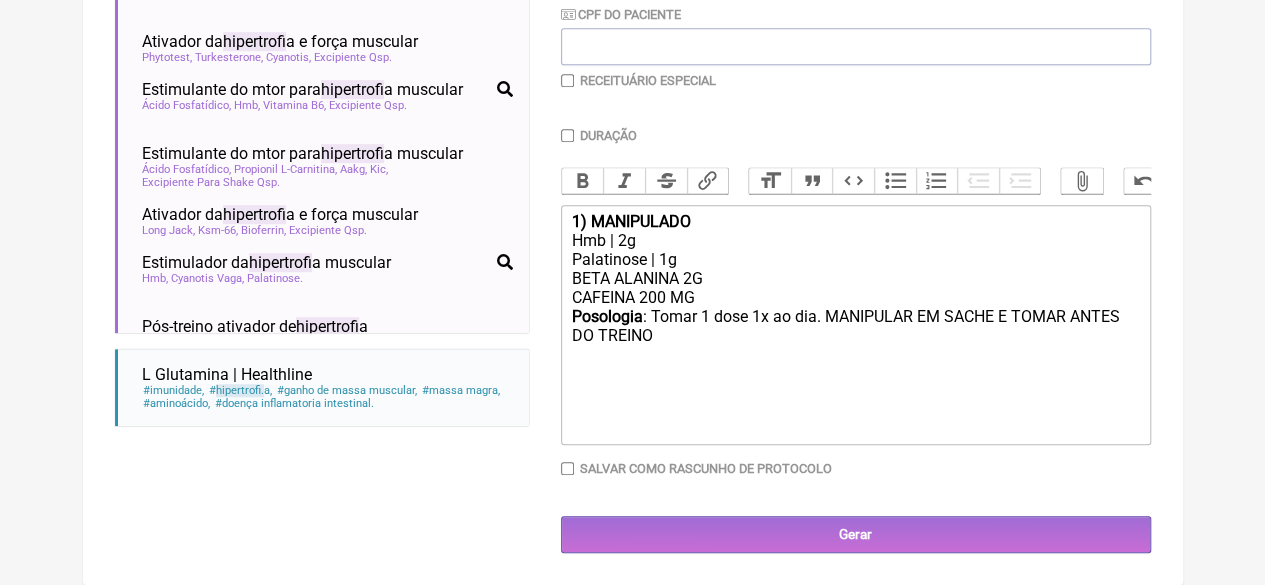 click on "Duração" at bounding box center [567, 135] 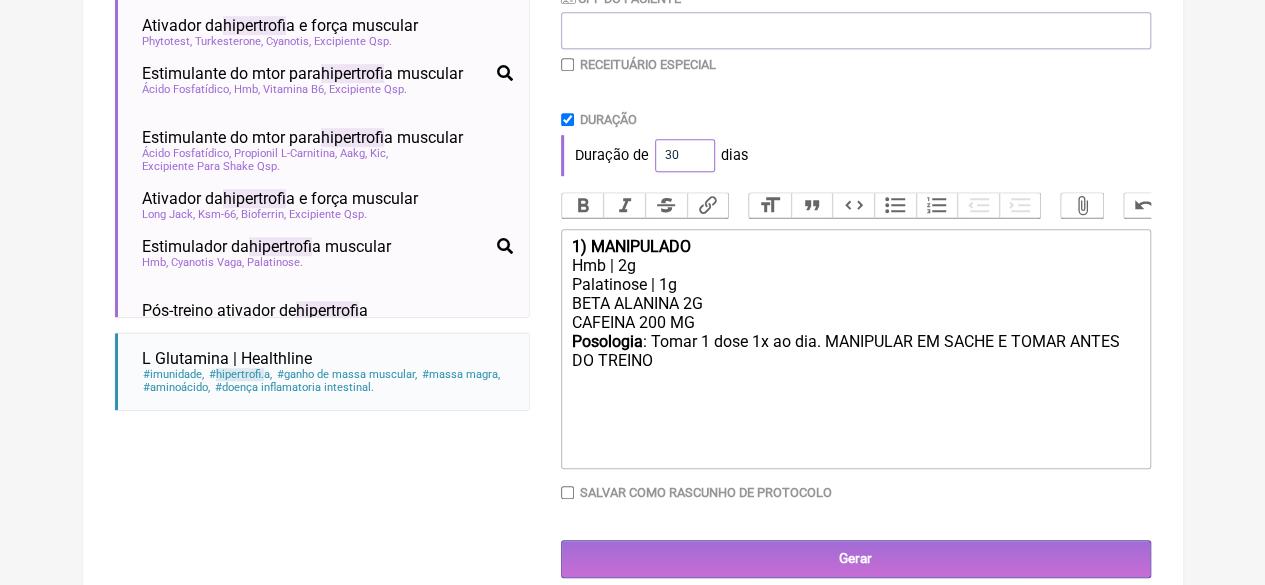 drag, startPoint x: 672, startPoint y: 156, endPoint x: 647, endPoint y: 153, distance: 25.179358 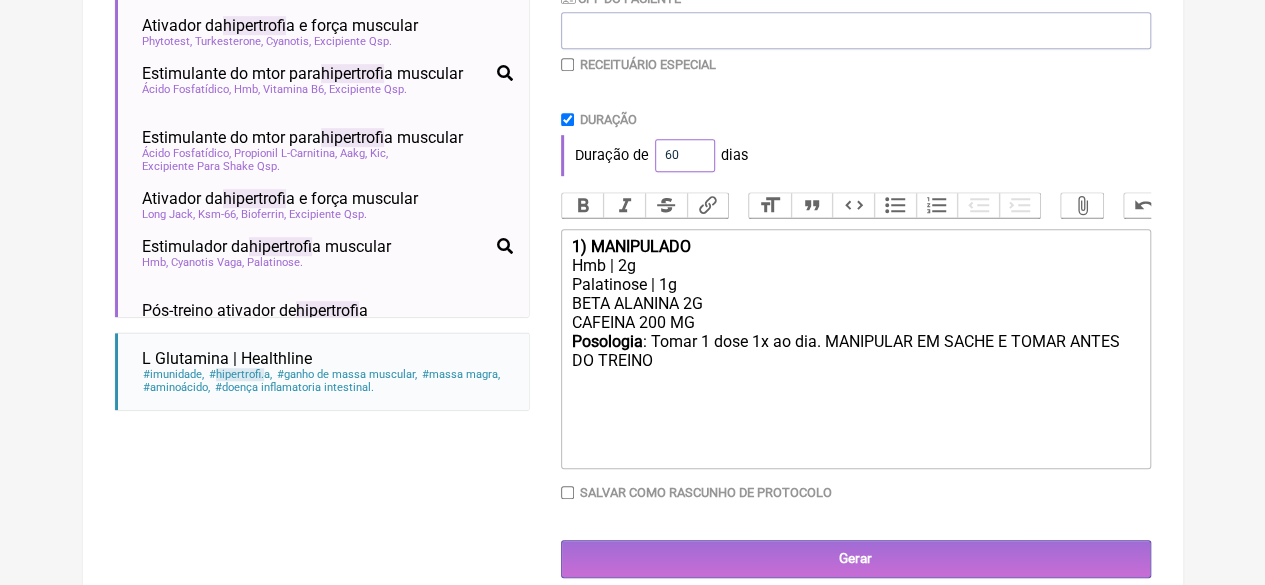 type on "60" 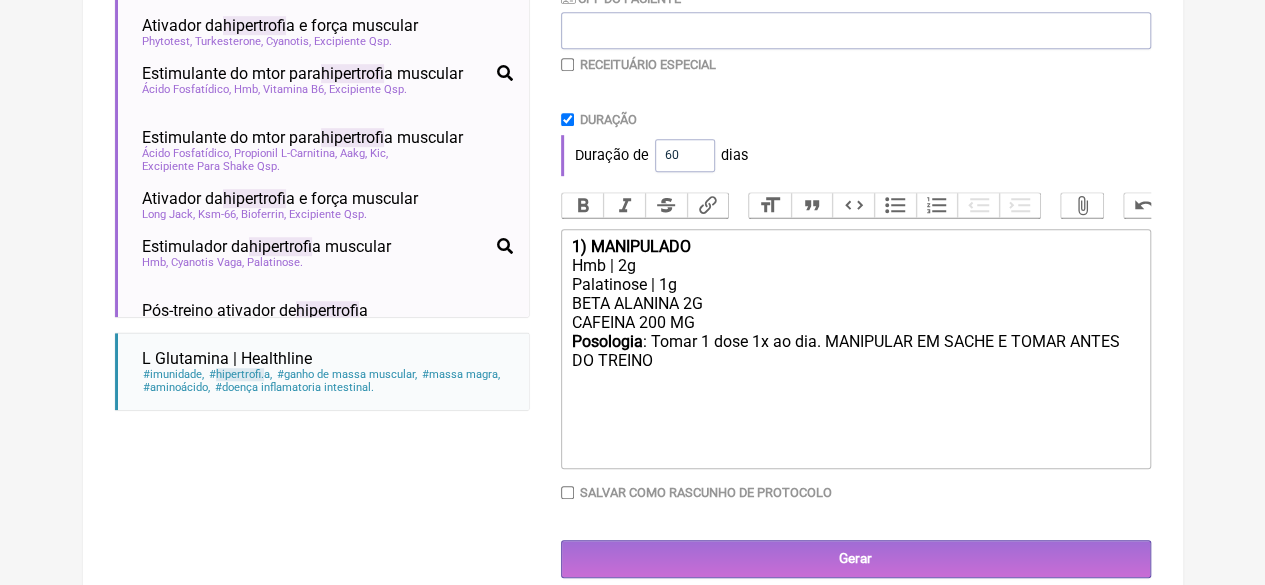 click on "Paciente [NAME] Telefone do Paciente [PHONE] Email do Paciente CPF do Paciente Receituário Especial
Duração
Duração de
60
dias
Bold
Italic
Strikethrough
Link
Heading
Quote
Code
Bullets
Numbers
Decrease Level
Increase Level
Attach Files
Undo
Redo
Link
Unlink
1) MANIPULADO Hmb | 2g Palatinose | 1g BETA ALANINA 2G CAFEINA 200 MG&nbsp; Posologia : Tomar 1 dose 1x ao dia. MANIPULAR EM SACHE E TOMAR ANTES DO TREINO&nbsp;
Salvar como rascunho de Protocolo
Título
Gerar" at bounding box center [856, 155] 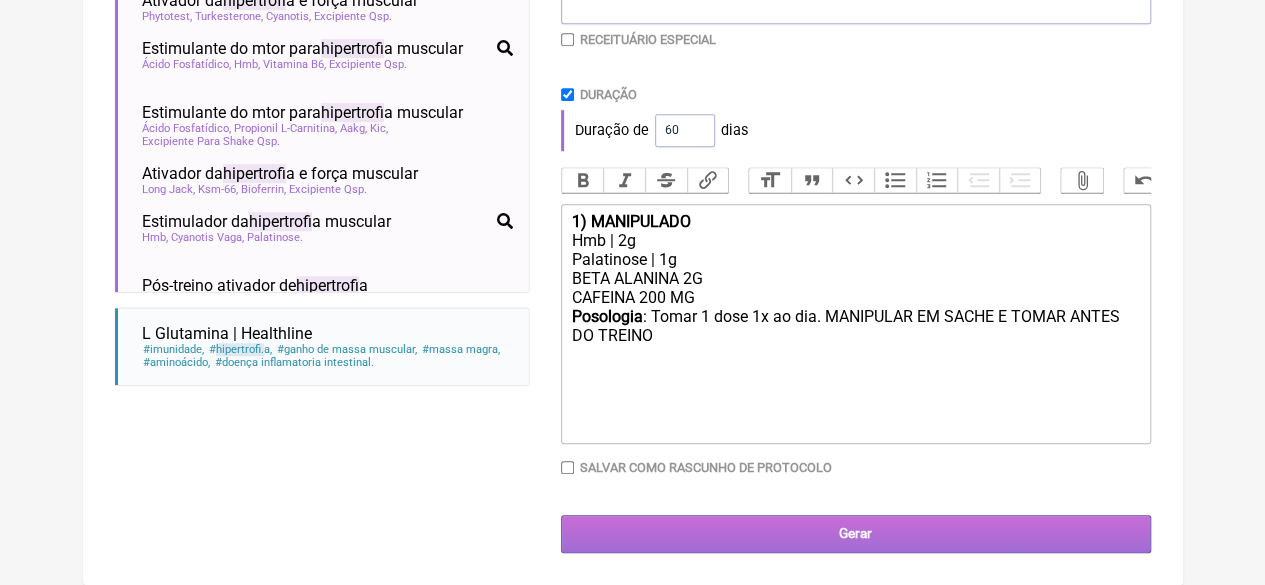 click on "Gerar" at bounding box center [856, 533] 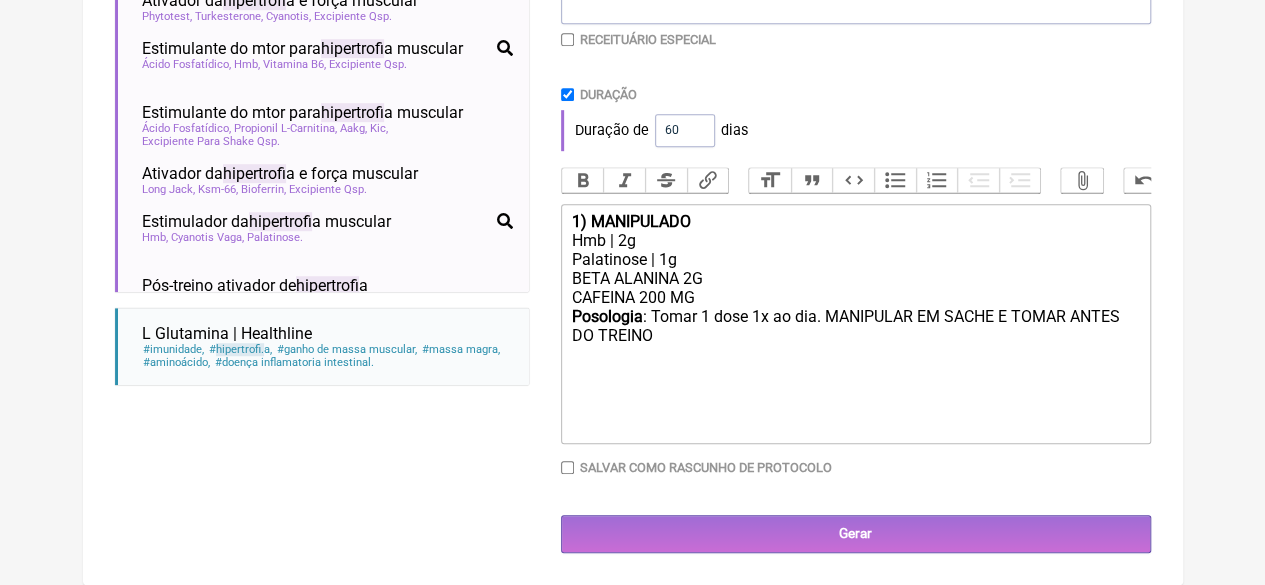 scroll, scrollTop: 551, scrollLeft: 0, axis: vertical 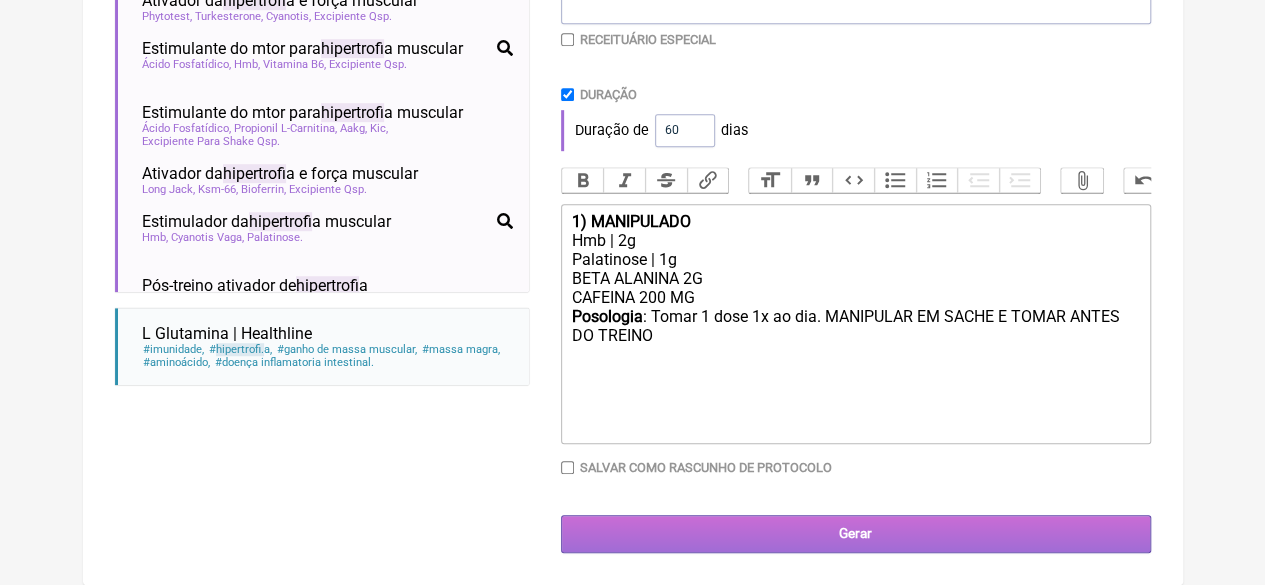 type on "X@X" 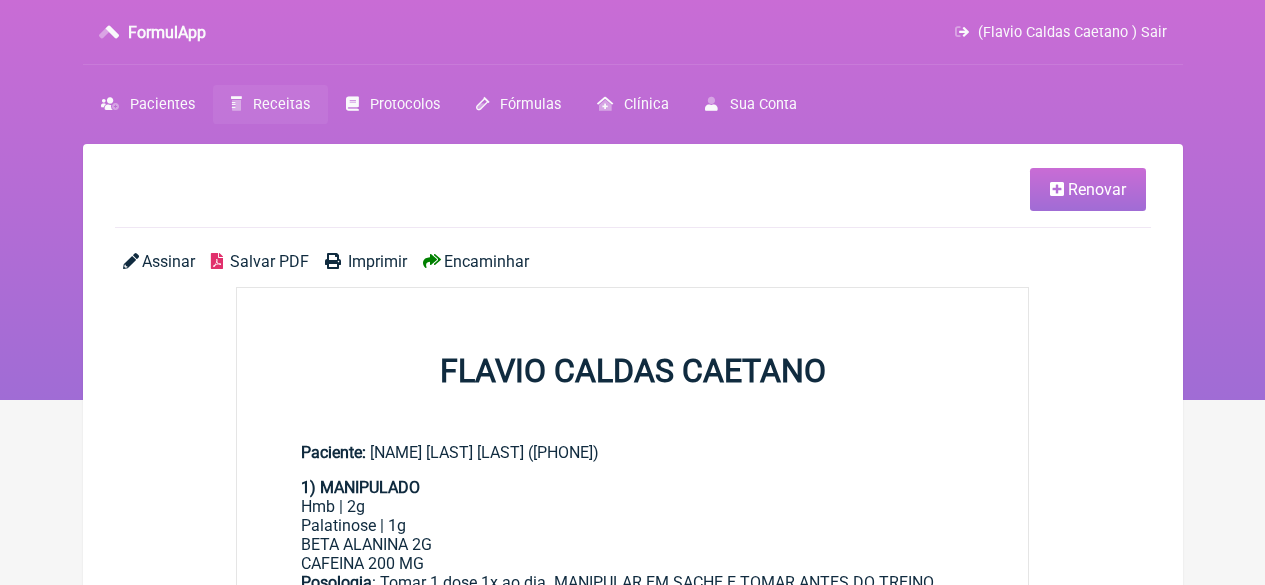 scroll, scrollTop: 0, scrollLeft: 0, axis: both 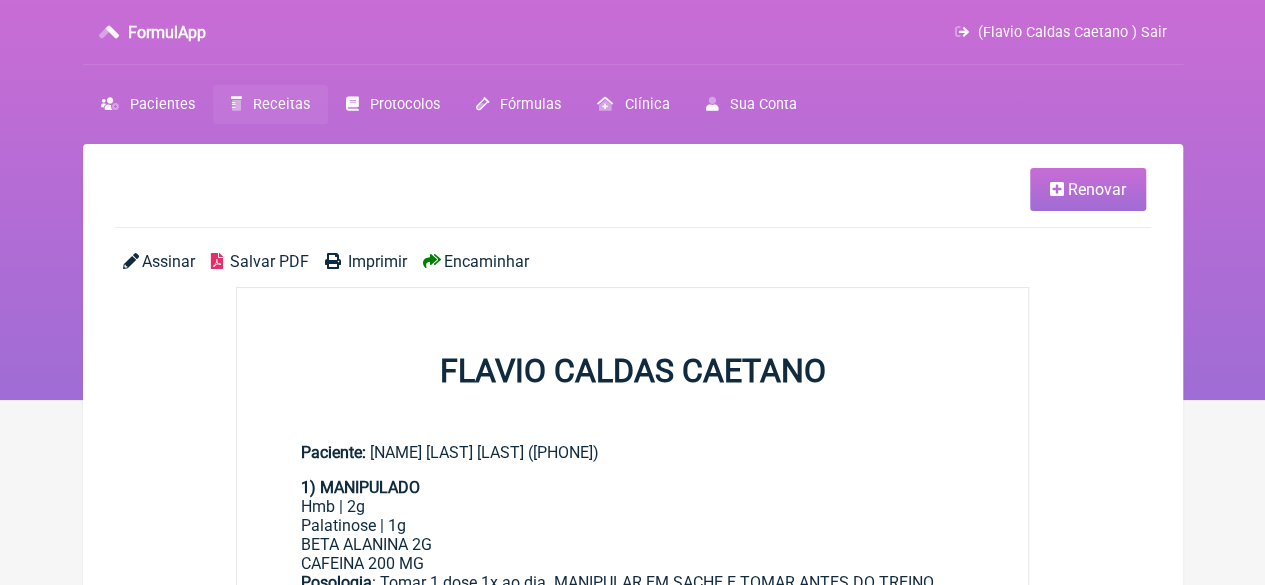 click on "Imprimir" at bounding box center (377, 261) 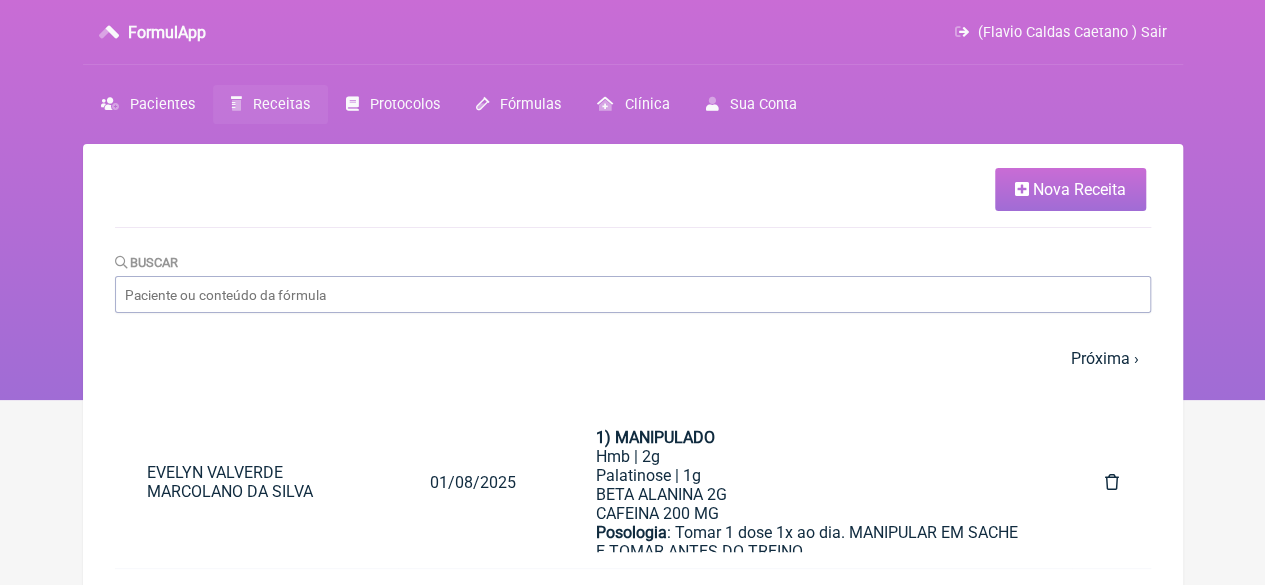 click on "Nova Receita" at bounding box center [1079, 189] 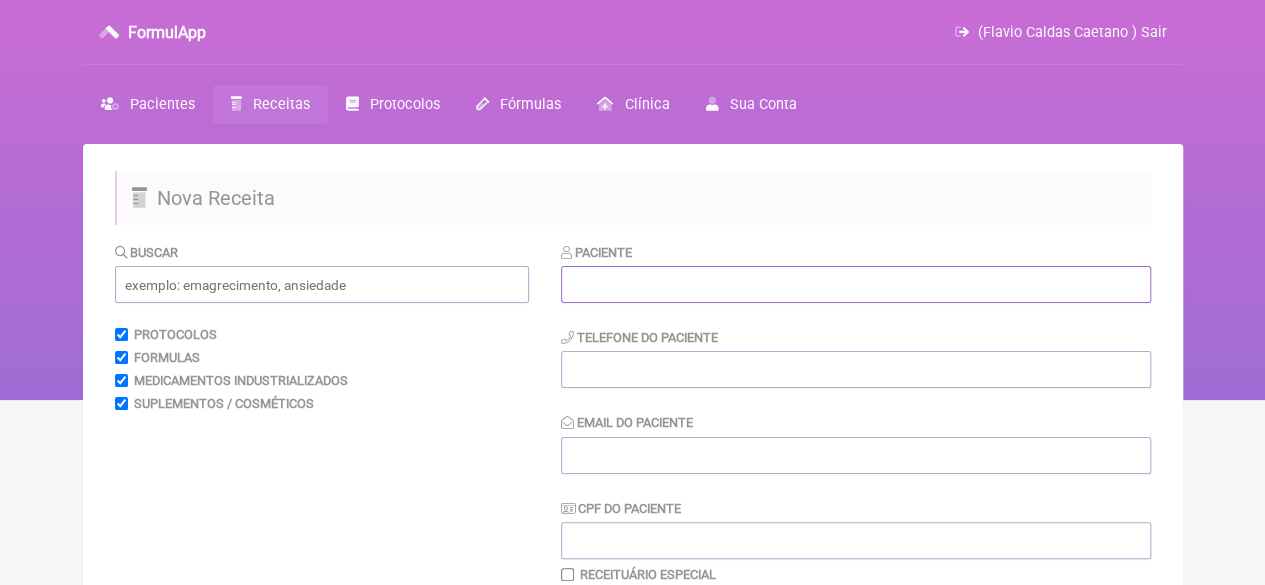 click at bounding box center [856, 284] 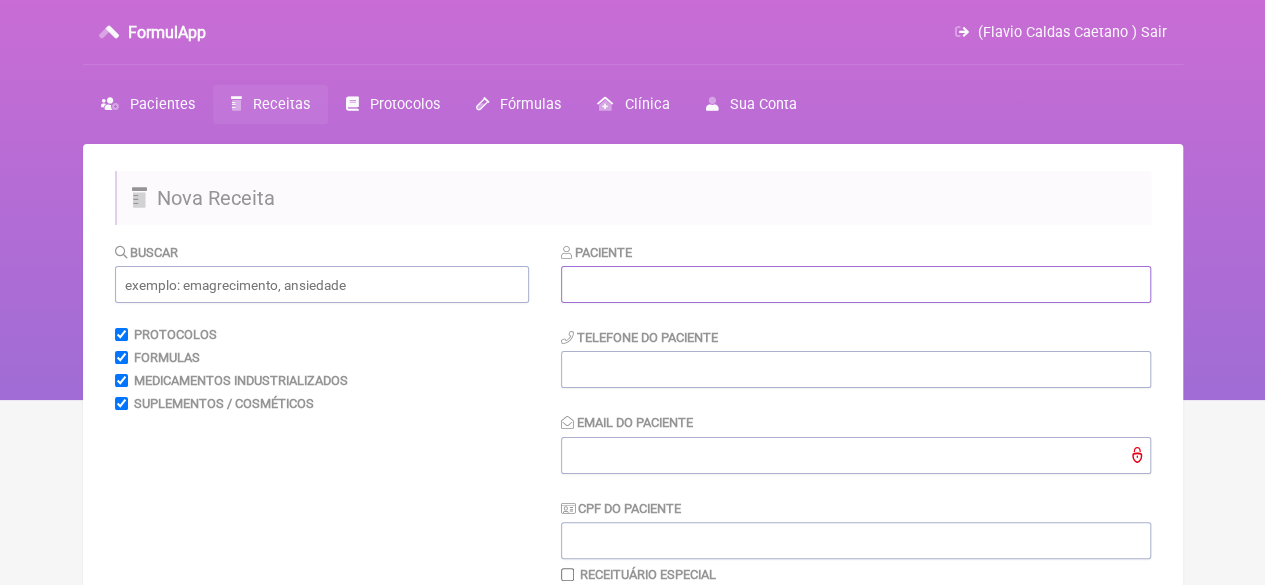 paste on "ADRIANA MARIA DA SILVA" 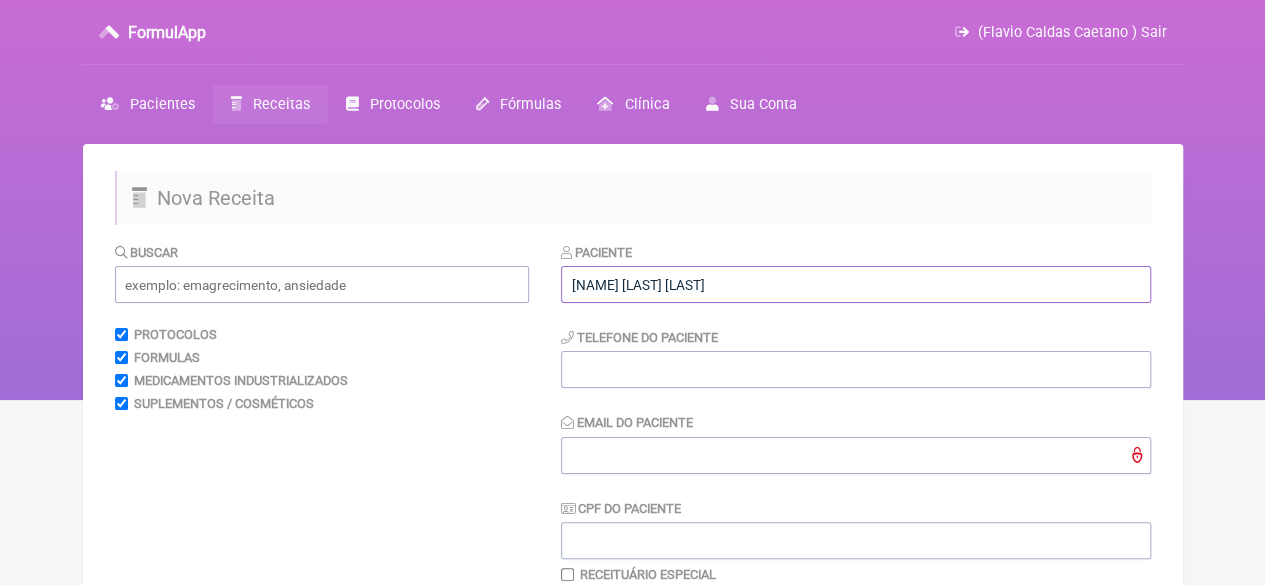 type on "ADRIANA MARIA DA SILVA" 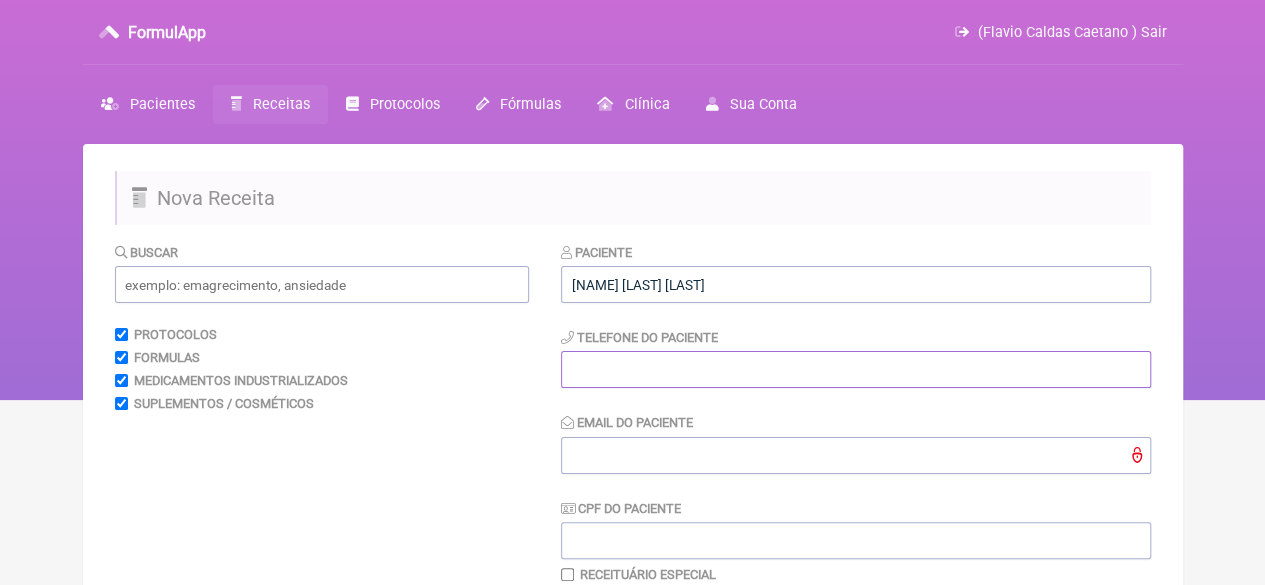 click at bounding box center (856, 369) 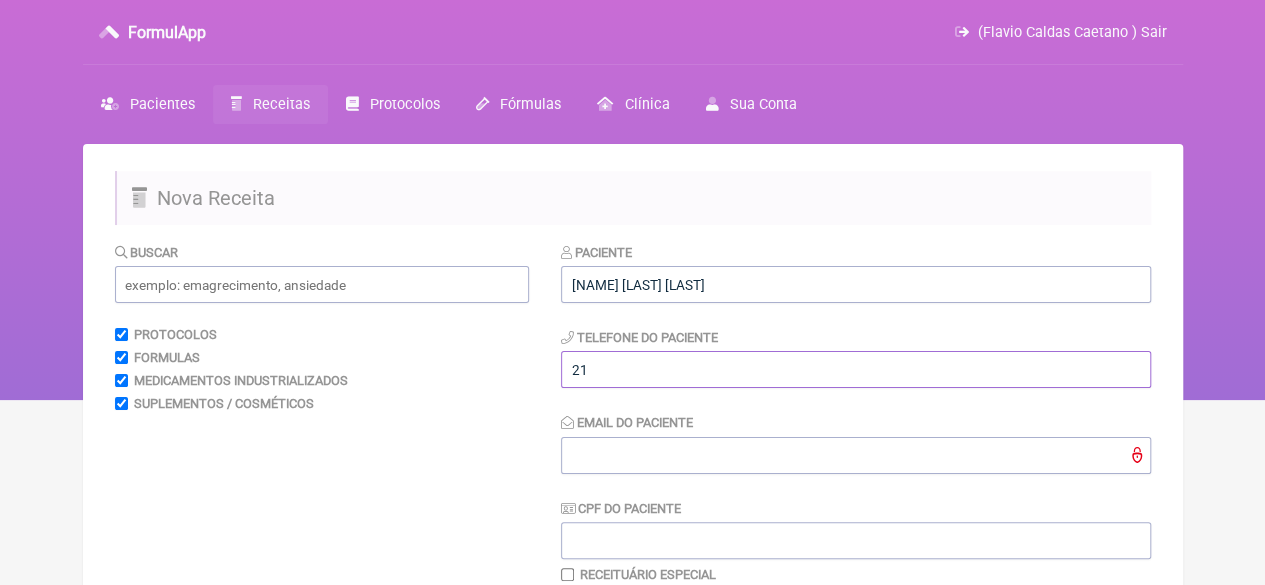 type on "21" 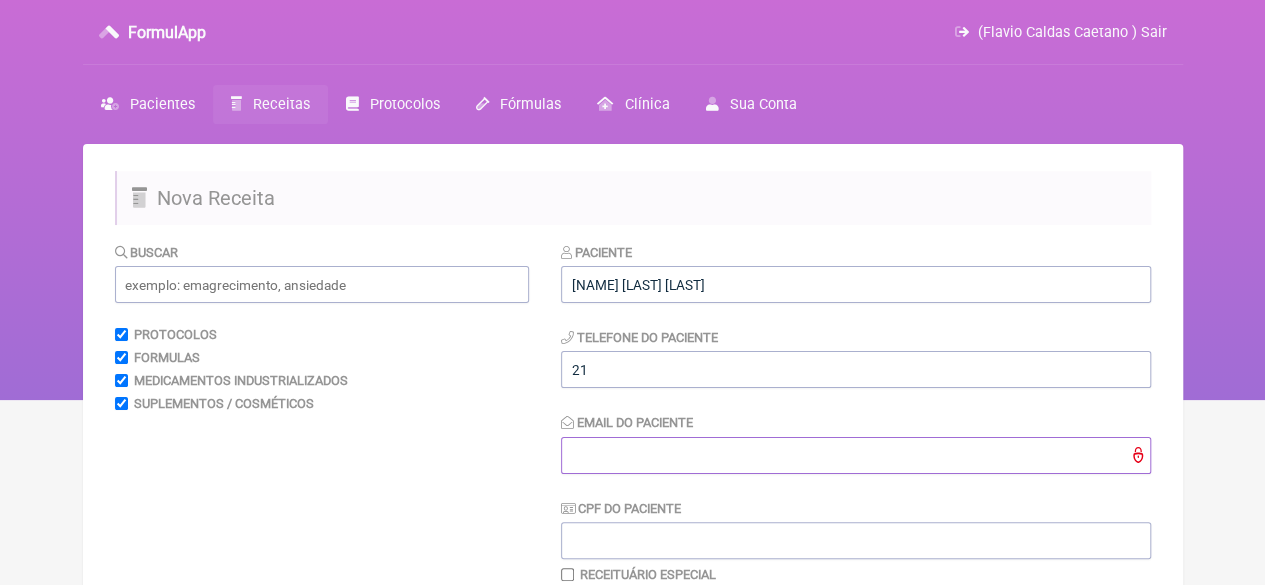 click on "Email do Paciente" at bounding box center (856, 455) 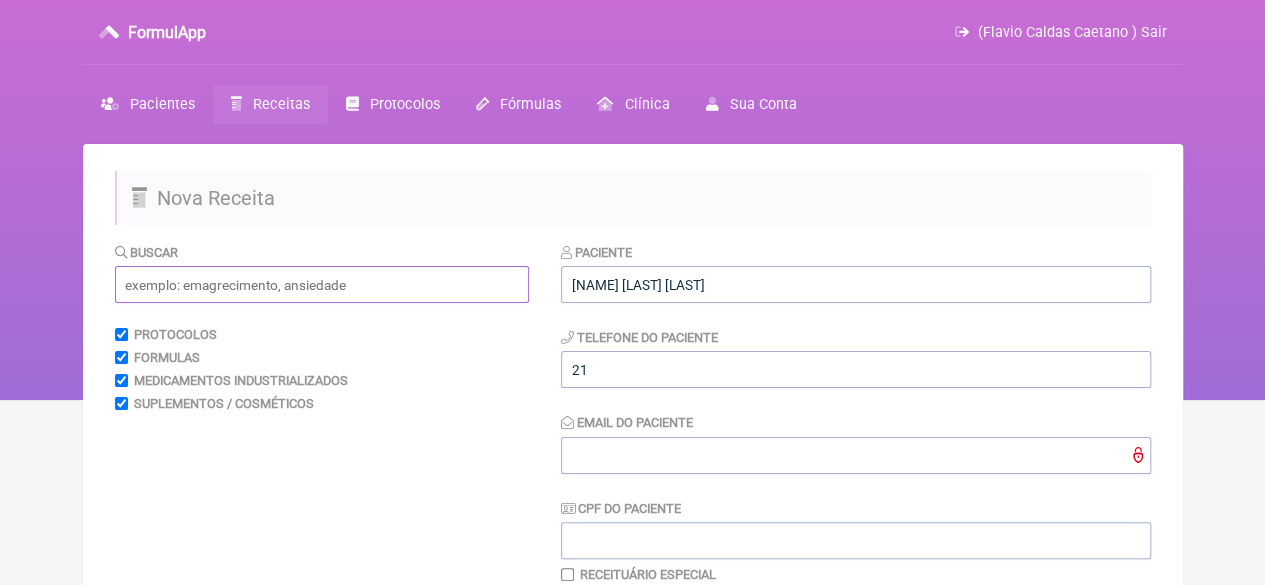 click at bounding box center [322, 284] 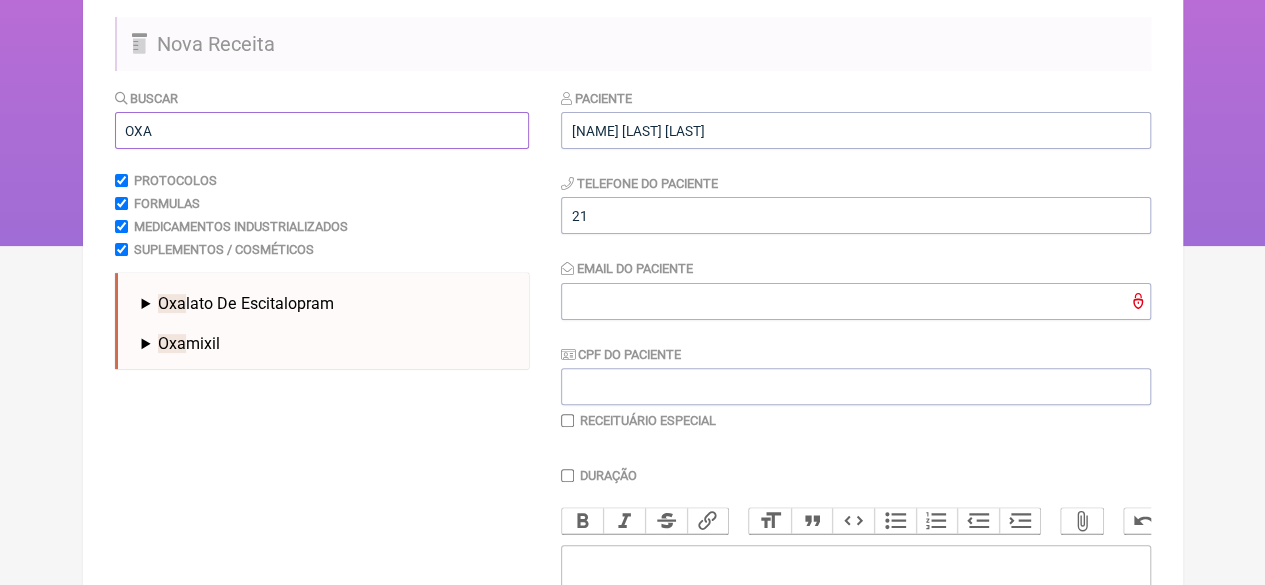 scroll, scrollTop: 200, scrollLeft: 0, axis: vertical 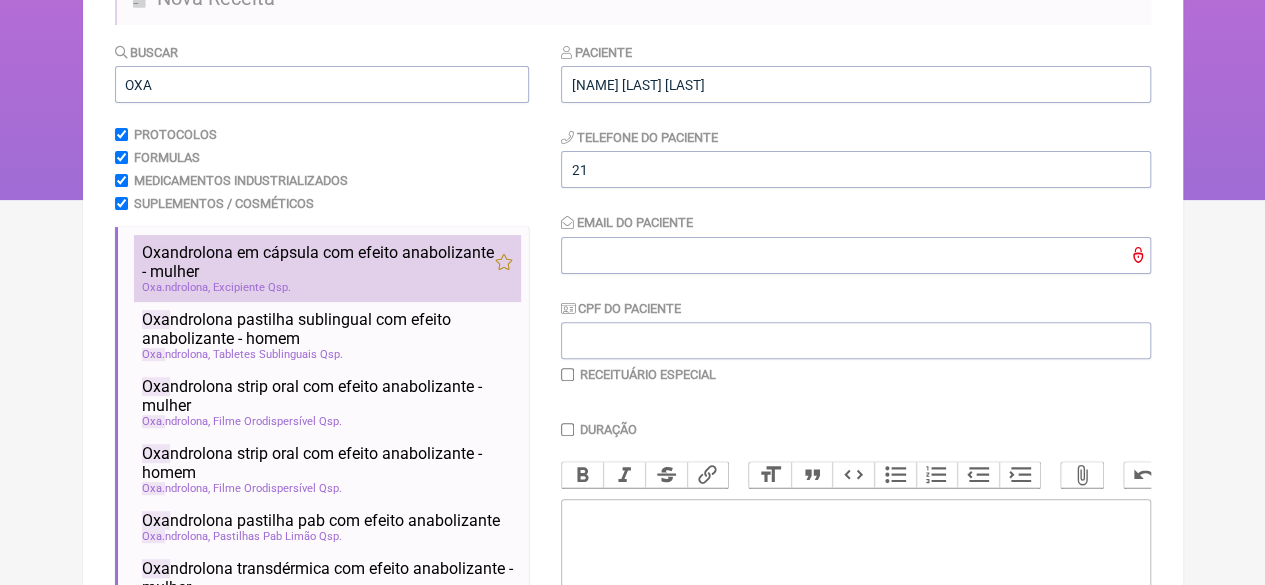 click on "Excipiente Qsp" at bounding box center [252, 287] 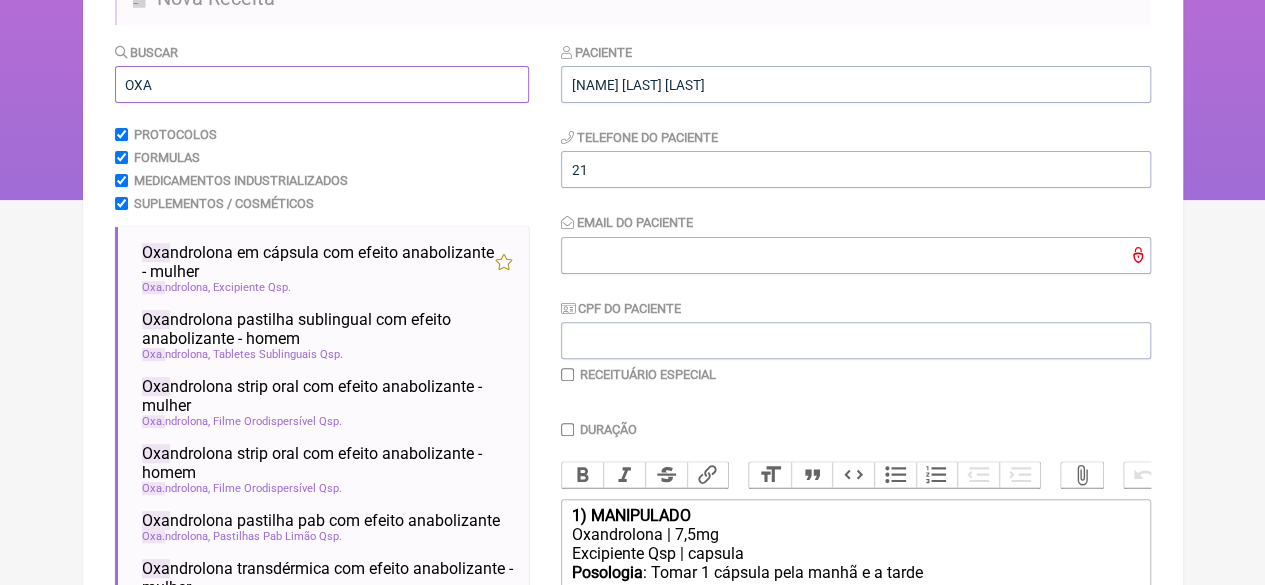 drag, startPoint x: 164, startPoint y: 91, endPoint x: 51, endPoint y: 91, distance: 113 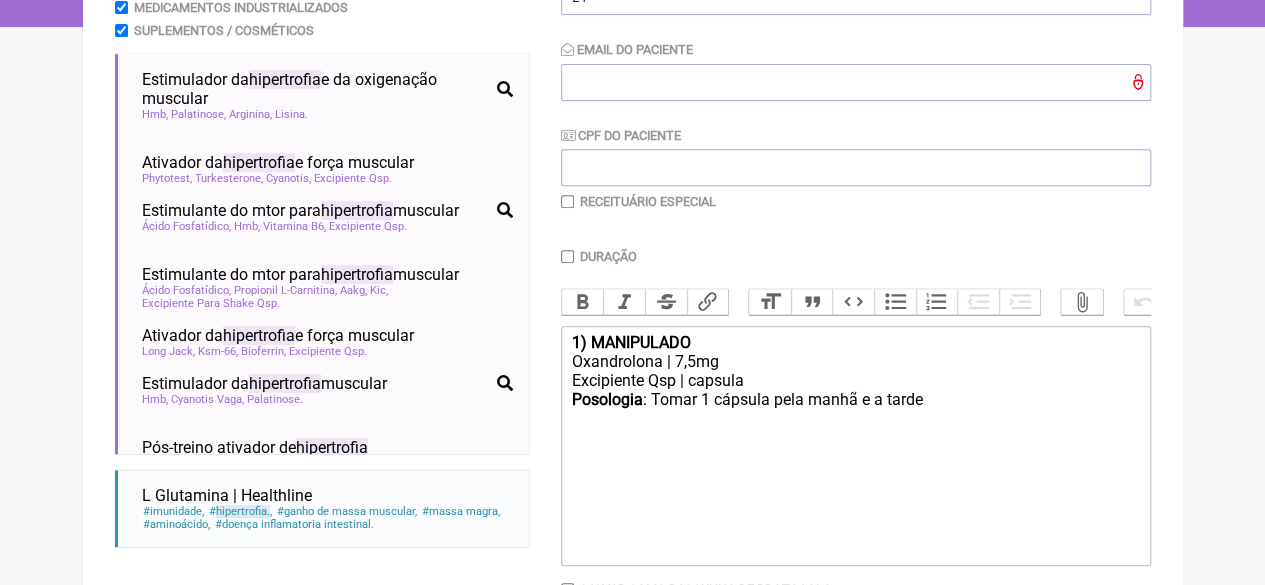 scroll, scrollTop: 210, scrollLeft: 0, axis: vertical 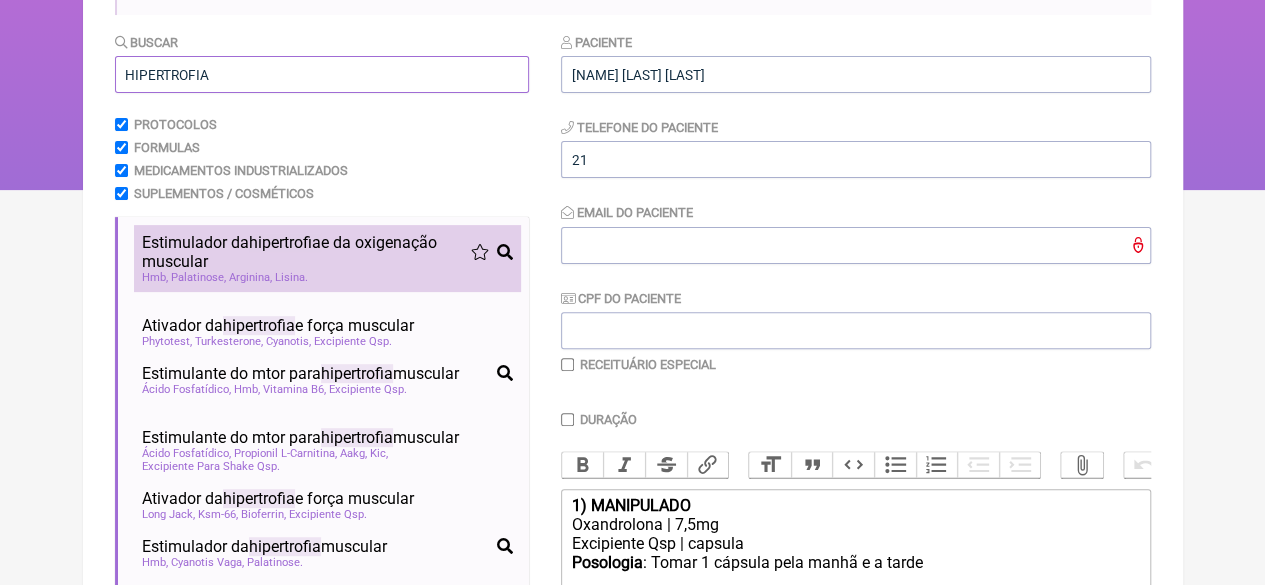 type on "HIPERTROFIA" 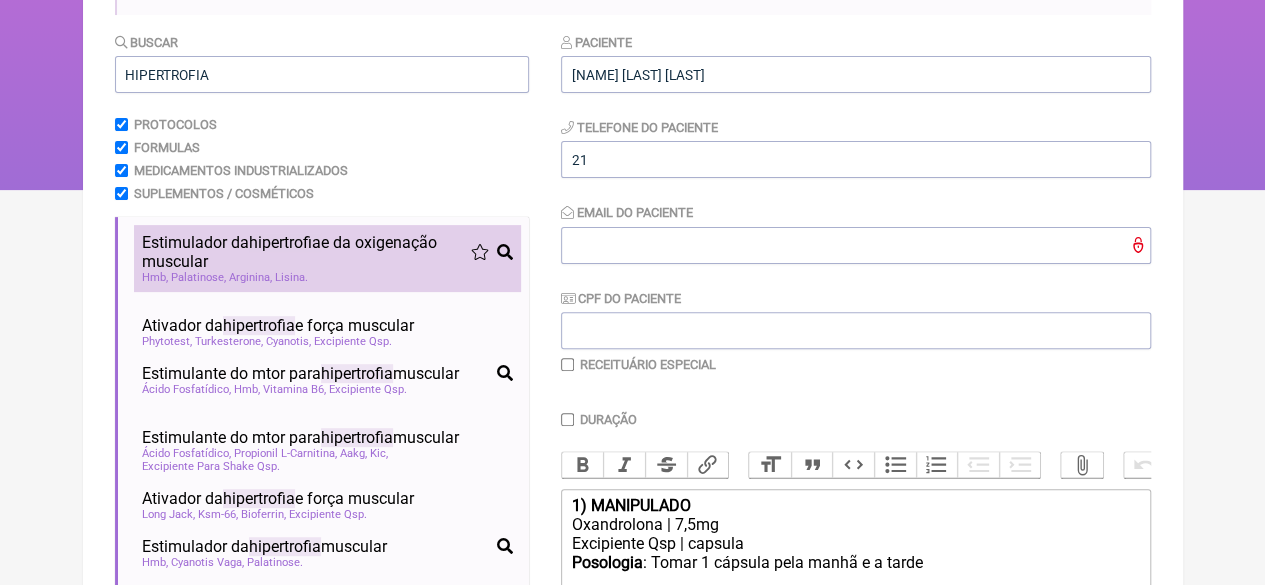 click on "Estimulador da  hipertrofia  e da oxigenação muscular" at bounding box center (306, 252) 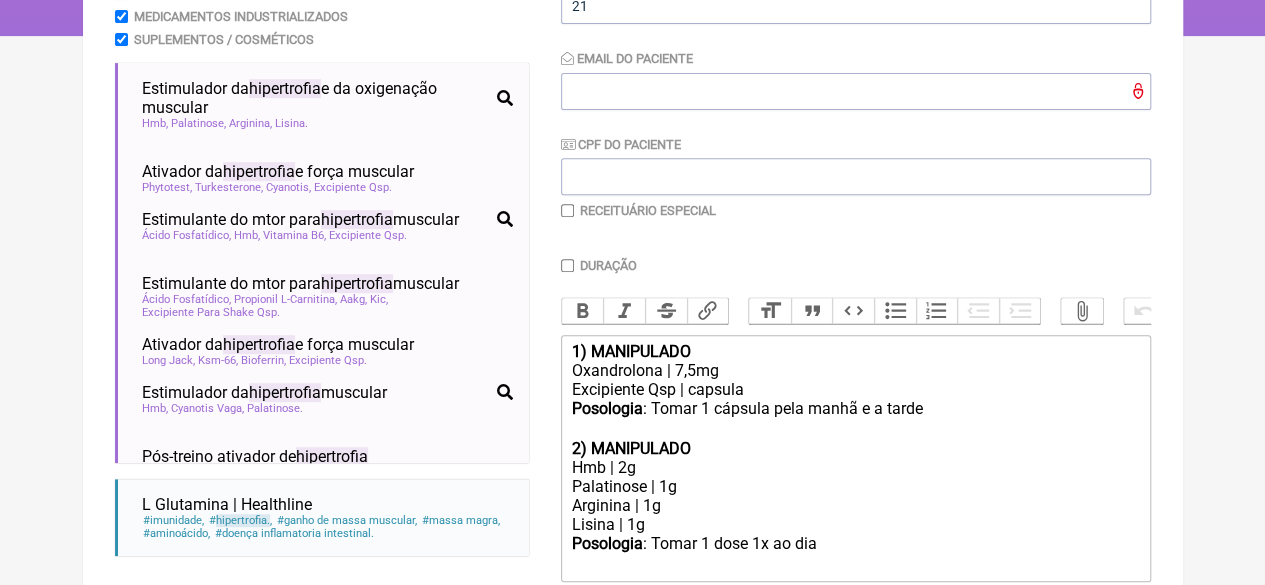 scroll, scrollTop: 510, scrollLeft: 0, axis: vertical 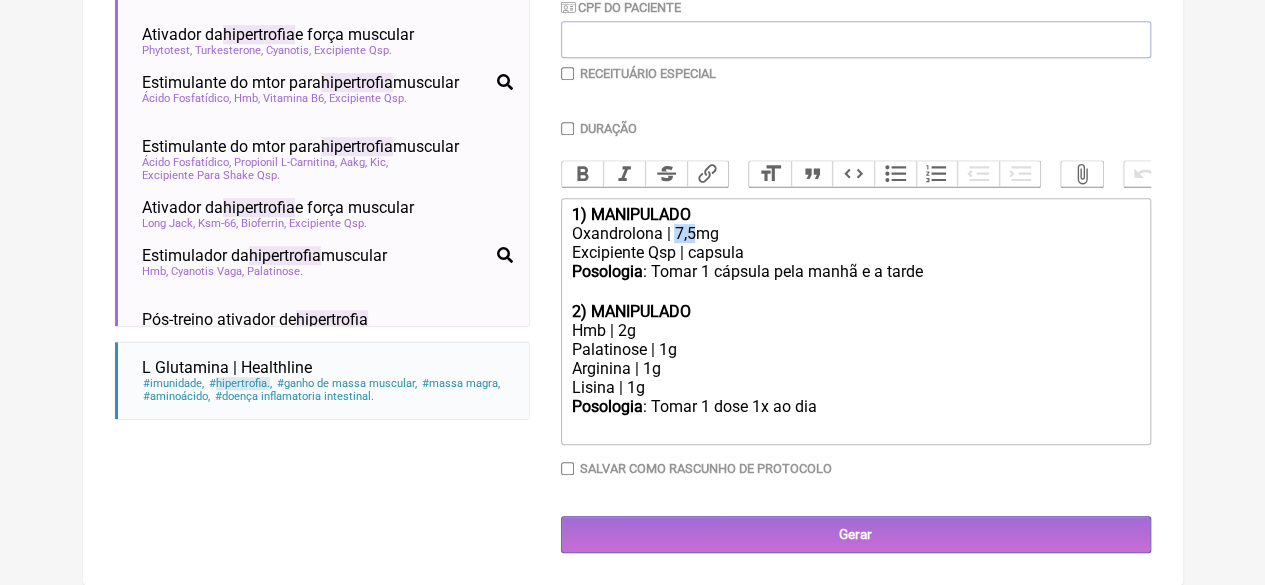 drag, startPoint x: 691, startPoint y: 237, endPoint x: 672, endPoint y: 239, distance: 19.104973 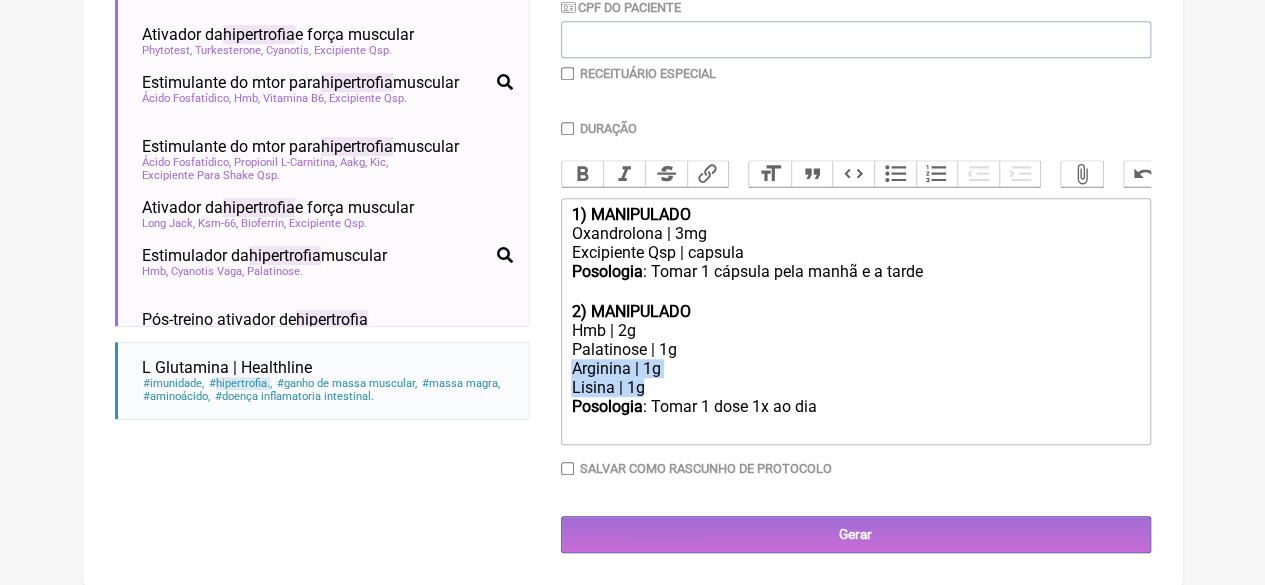 drag, startPoint x: 652, startPoint y: 401, endPoint x: 562, endPoint y: 377, distance: 93.14505 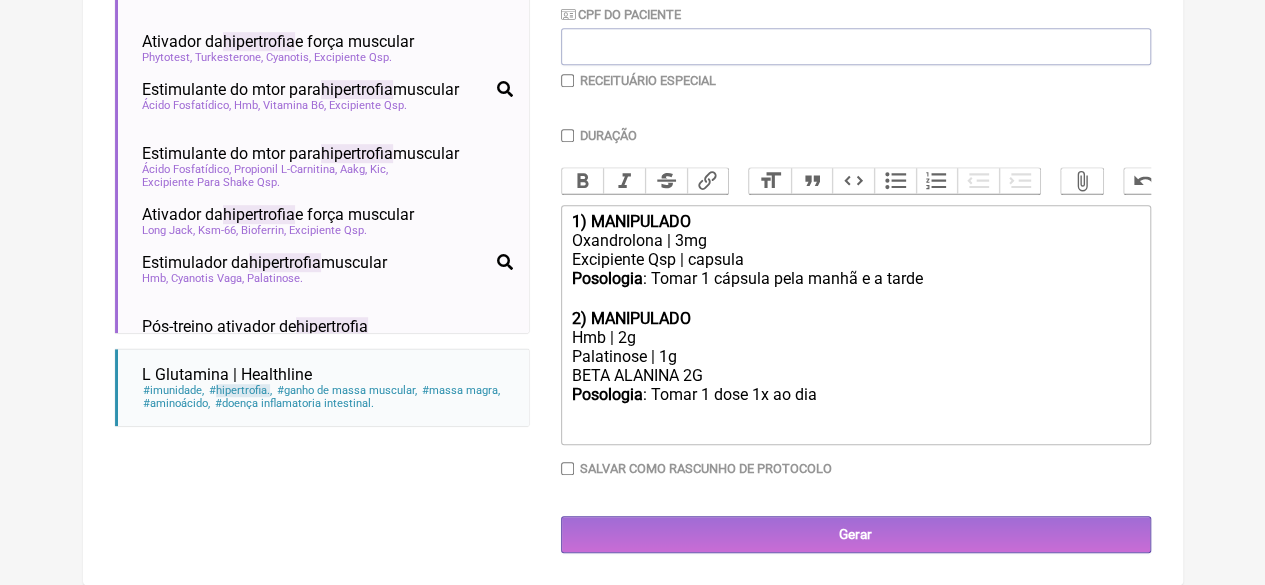 click on "Posologia : Tomar 1 dose 1x ao dia ㅤ" 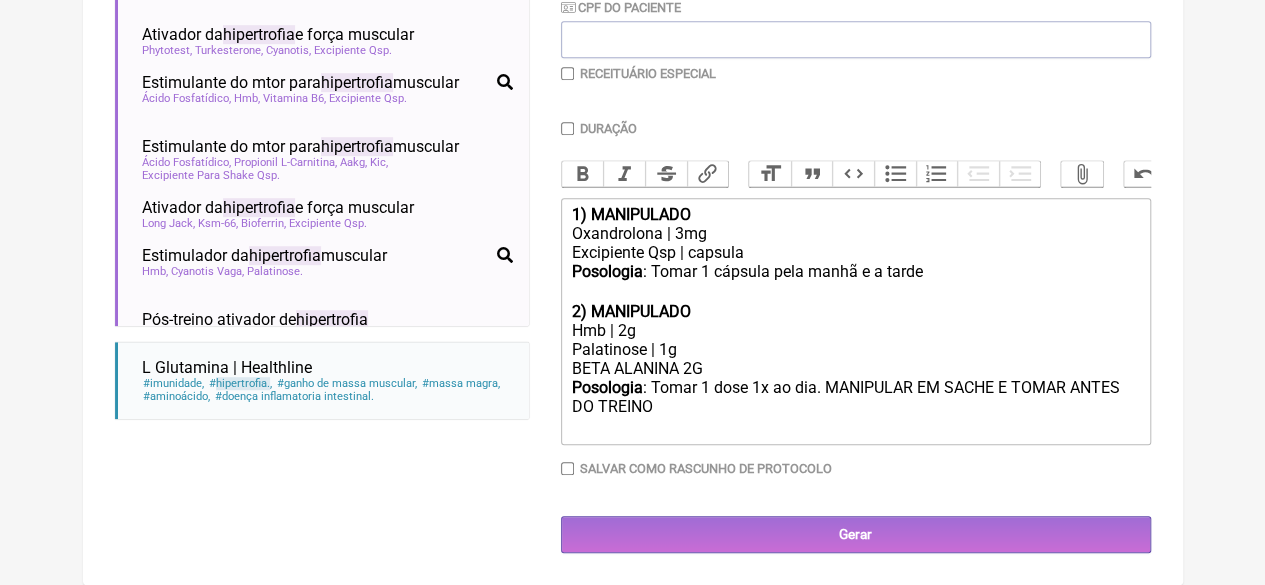 click on "BETA ALANINA 2G" 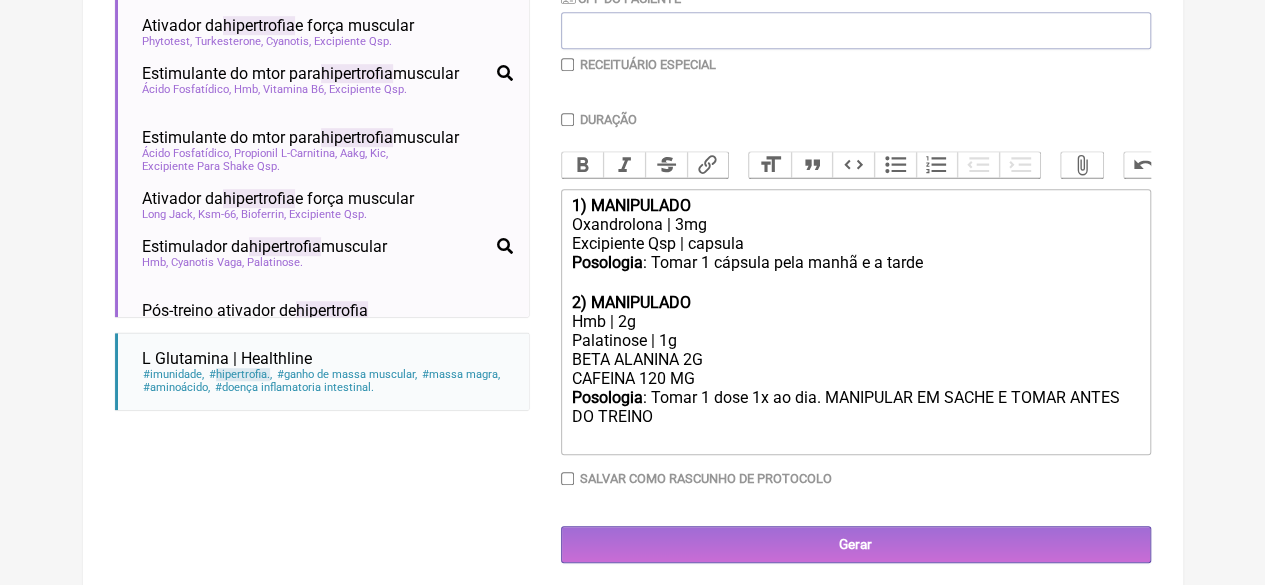 type on "<div><strong>1) MANIPULADO</strong></div><div>Oxandrolona | 3mg</div><div>Excipiente Qsp | capsula</div><div><strong>Posologia</strong>: Tomar 1 cápsula pela manhã e a tarde ㅤ<br><br></div><div><strong>2) MANIPULADO</strong></div><div>Hmb | 2g</div><div>Palatinose | 1g</div><div>BETA ALANINA 2G&nbsp;<br>CAFEINA 120 MG&nbsp;</div><div><strong>Posologia</strong>: Tomar 1 dose 1x ao dia. MANIPULAR EM SACHE E TOMAR ANTES DO TREINO ㅤ<br><br></div>" 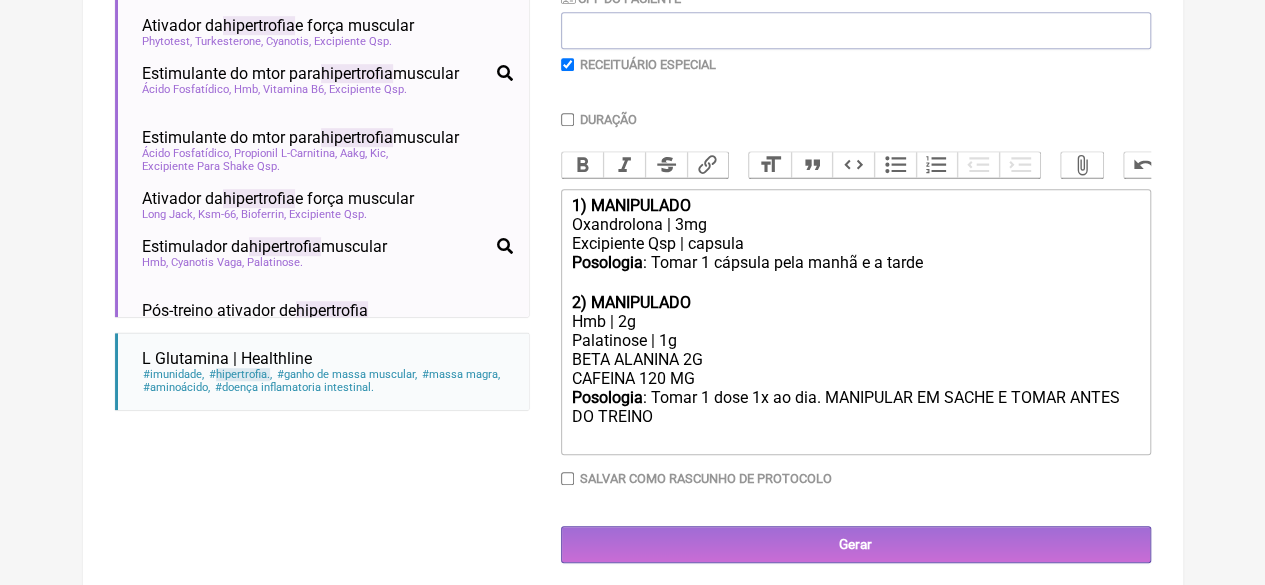 checkbox on "true" 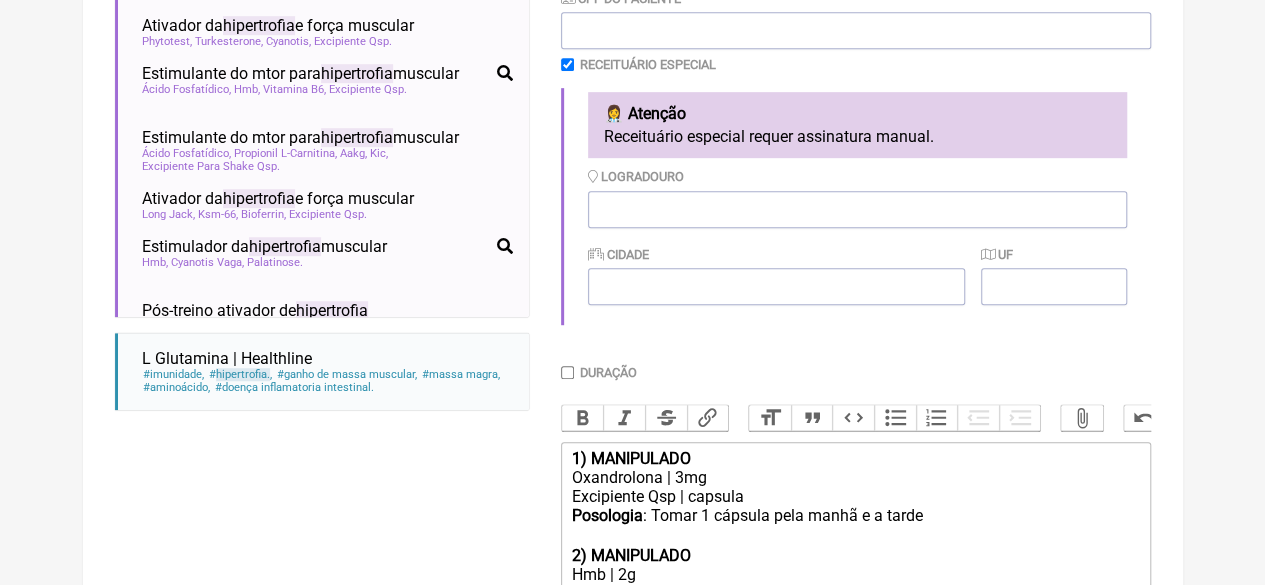 click on "Duração" at bounding box center [567, 372] 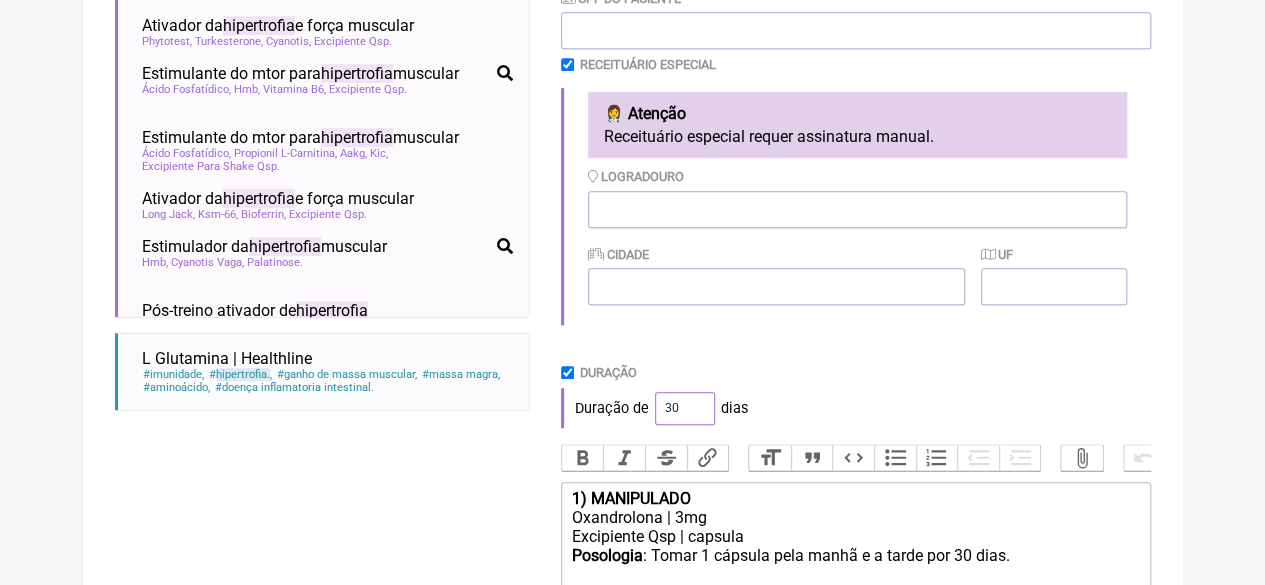 drag, startPoint x: 674, startPoint y: 411, endPoint x: 646, endPoint y: 413, distance: 28.071337 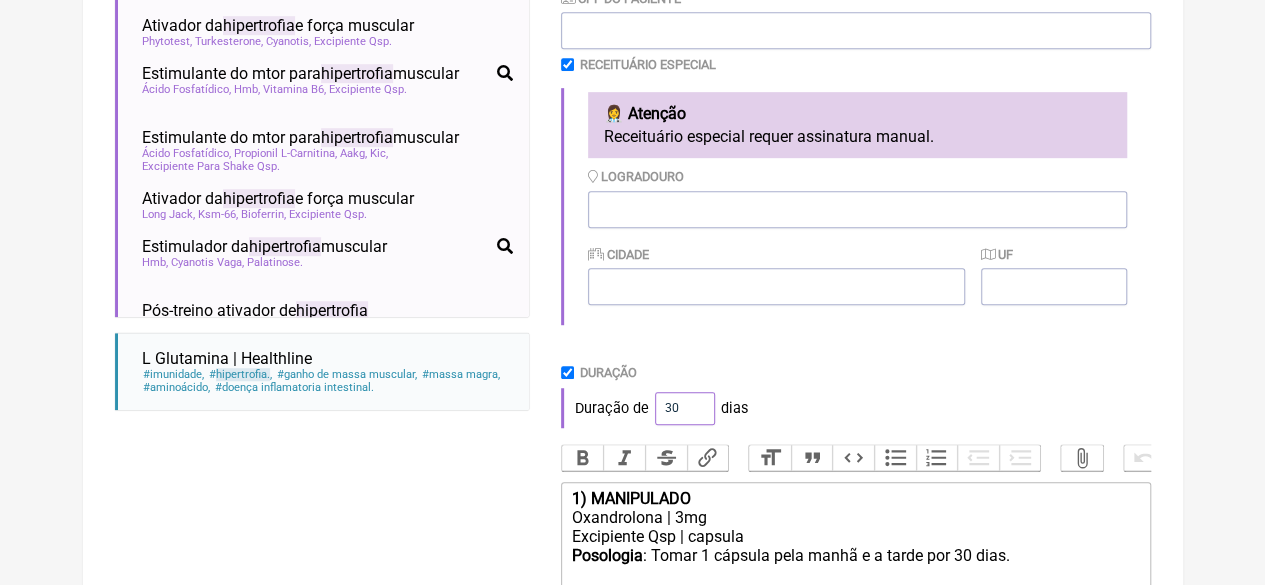 click on "Duração de
30
dias" at bounding box center [856, 408] 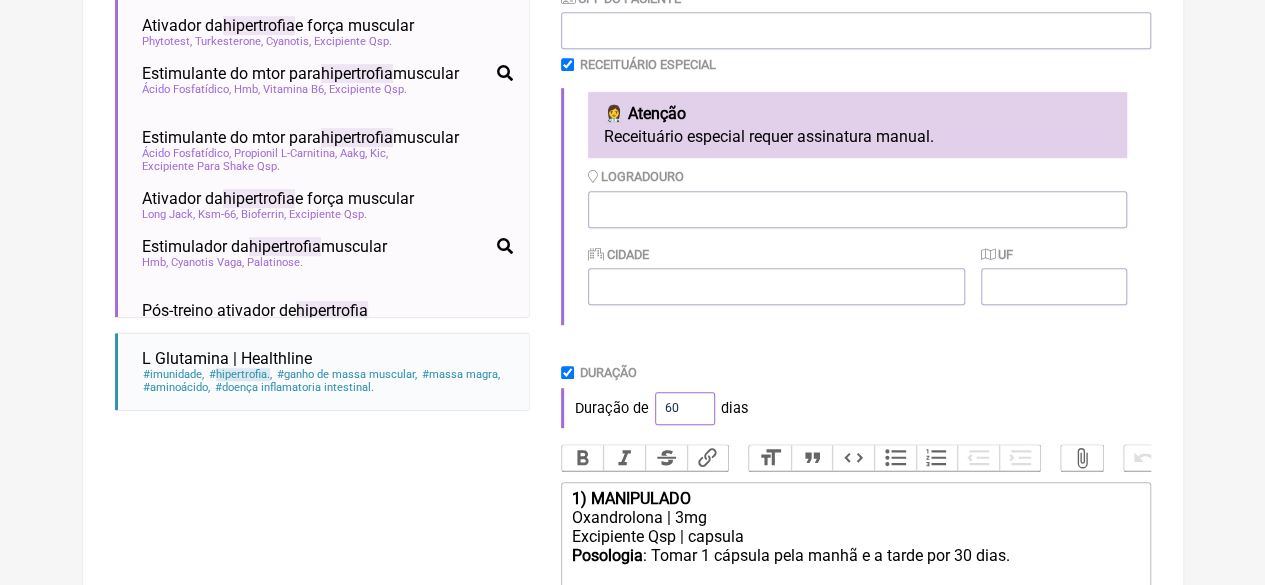 type on "60" 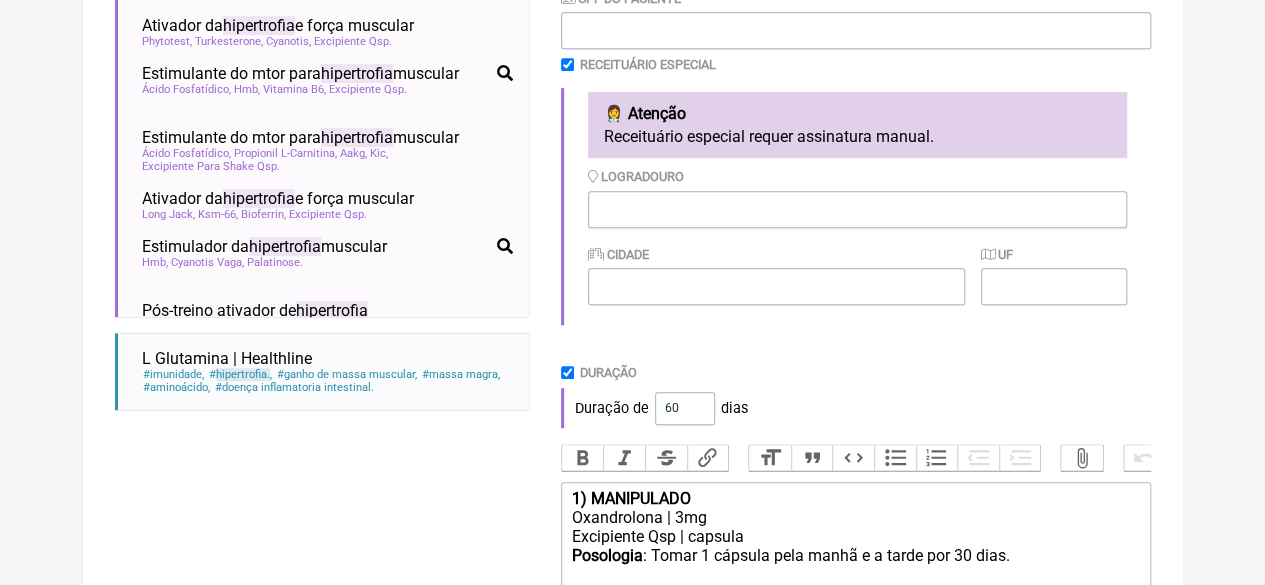 click on "Duração de
60
dias" at bounding box center (856, 408) 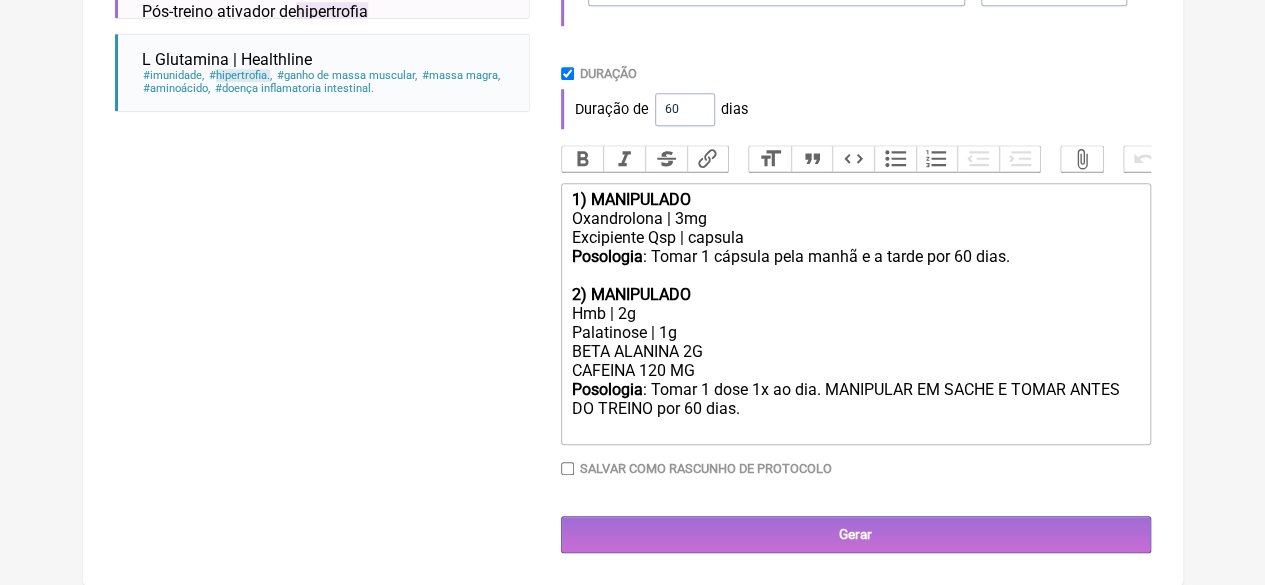 scroll, scrollTop: 832, scrollLeft: 0, axis: vertical 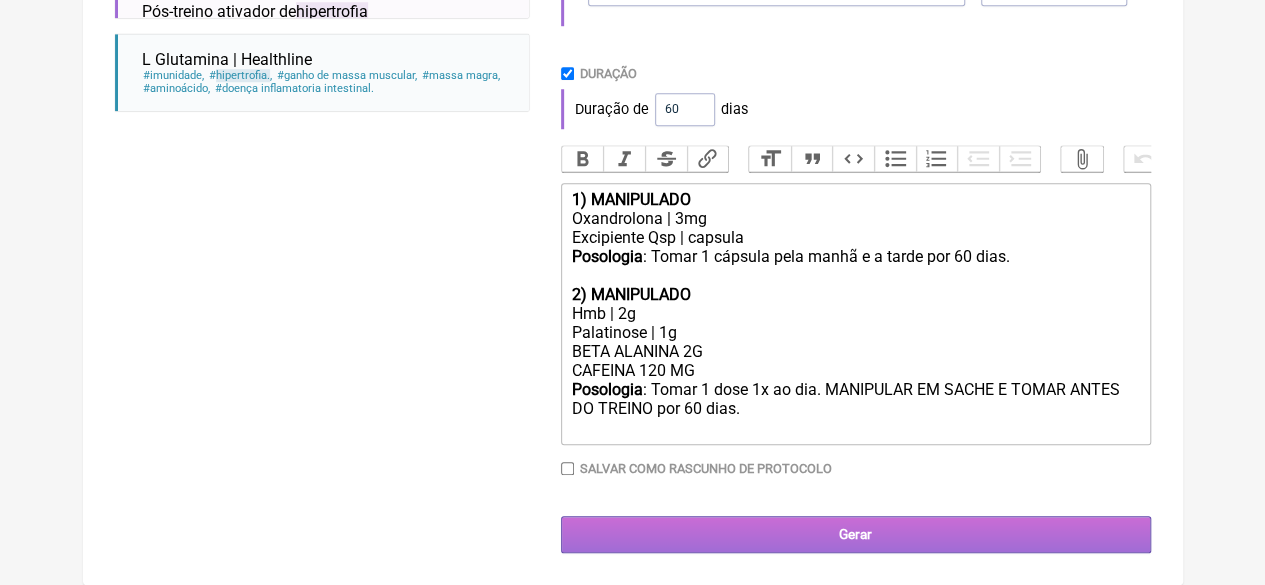 click on "Gerar" at bounding box center [856, 534] 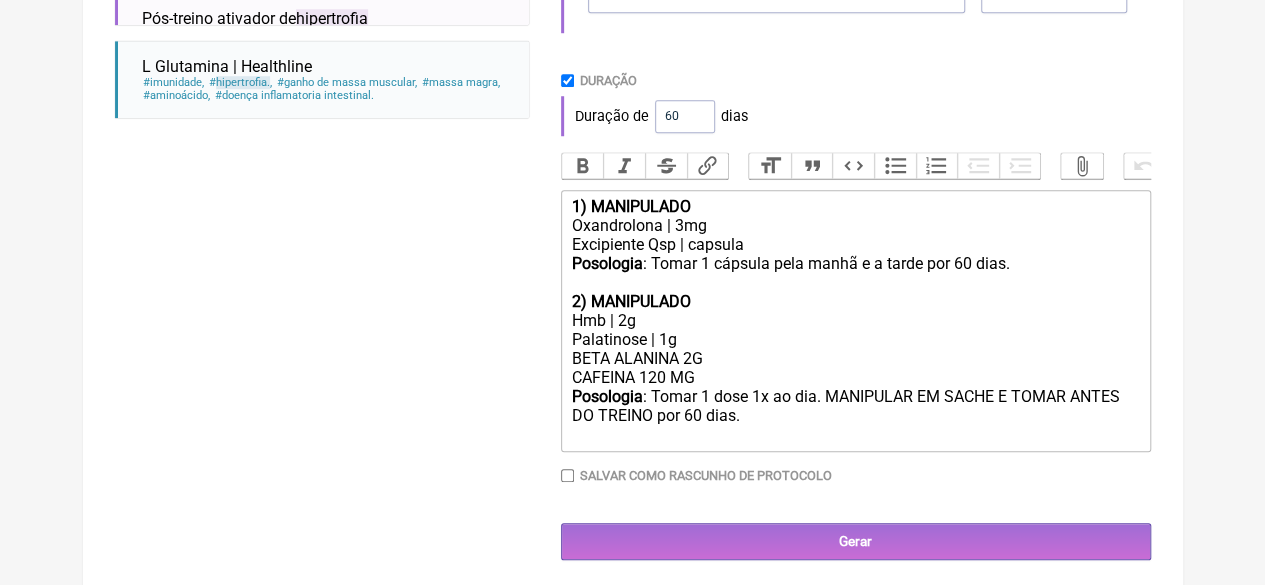 scroll, scrollTop: 832, scrollLeft: 0, axis: vertical 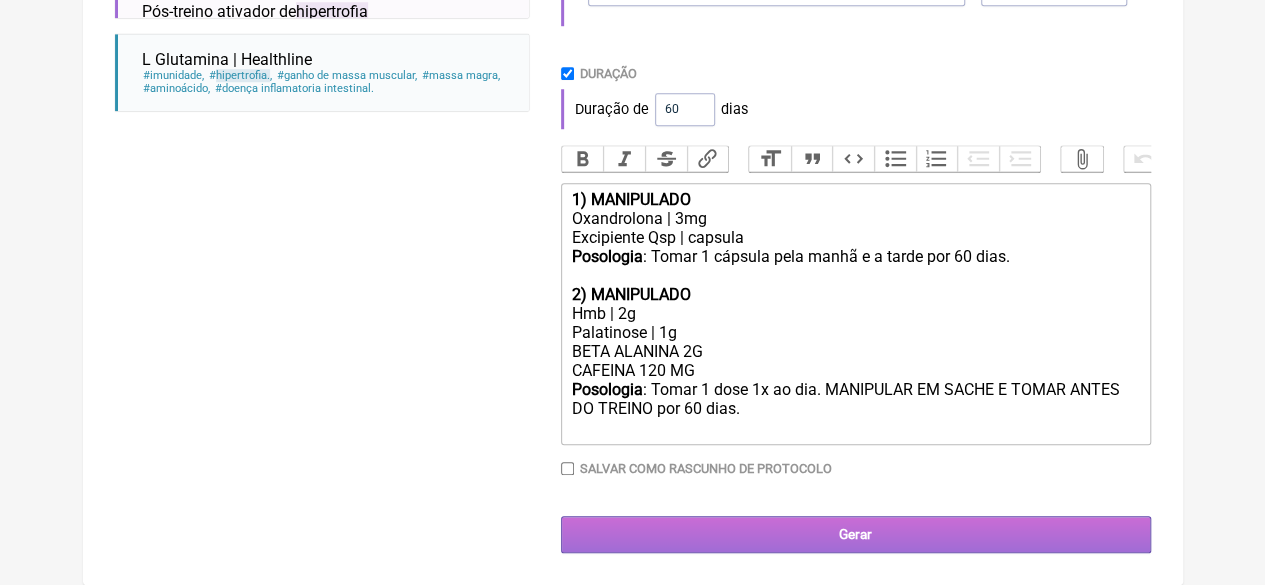 type on "X@X" 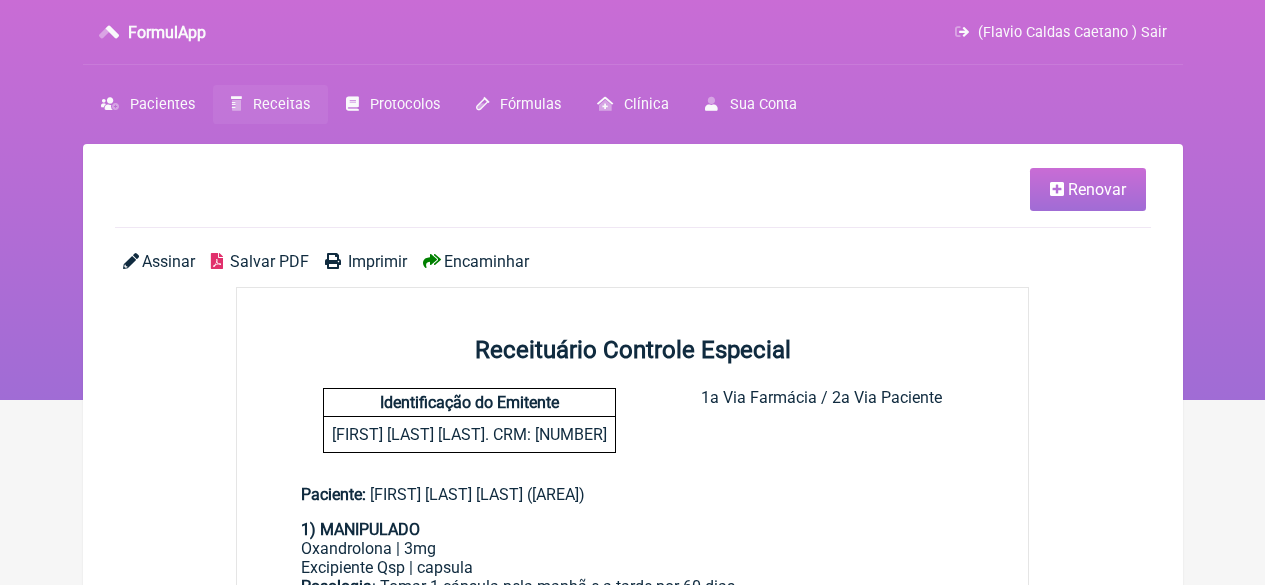 scroll, scrollTop: 0, scrollLeft: 0, axis: both 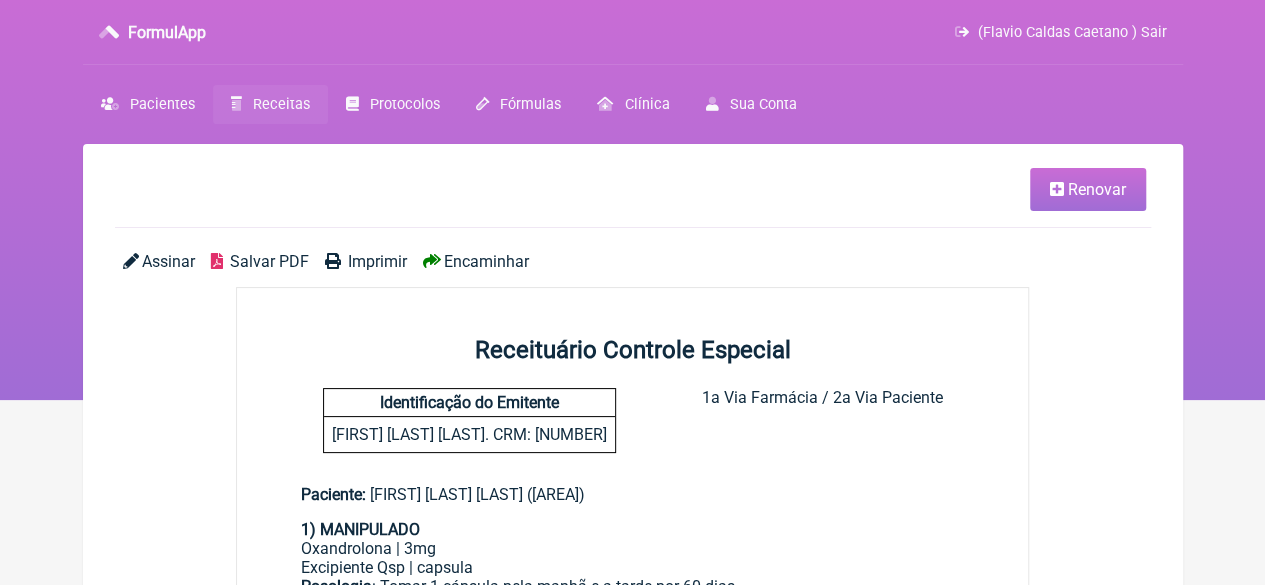 click on "Imprimir" at bounding box center (377, 261) 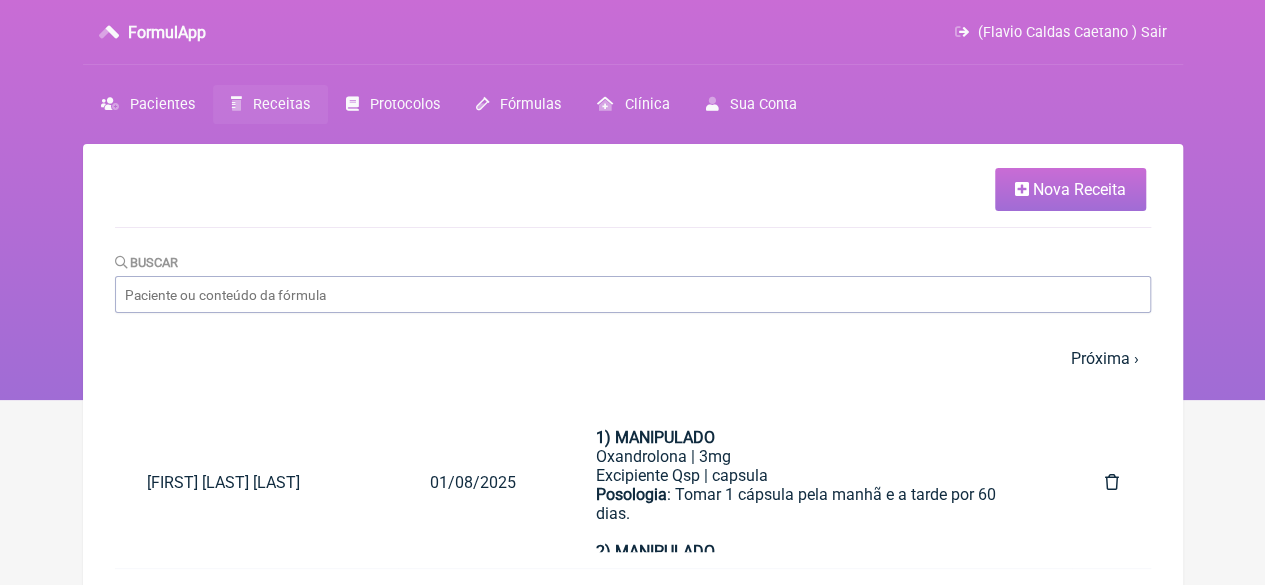 click on "Nova Receita" at bounding box center (1079, 189) 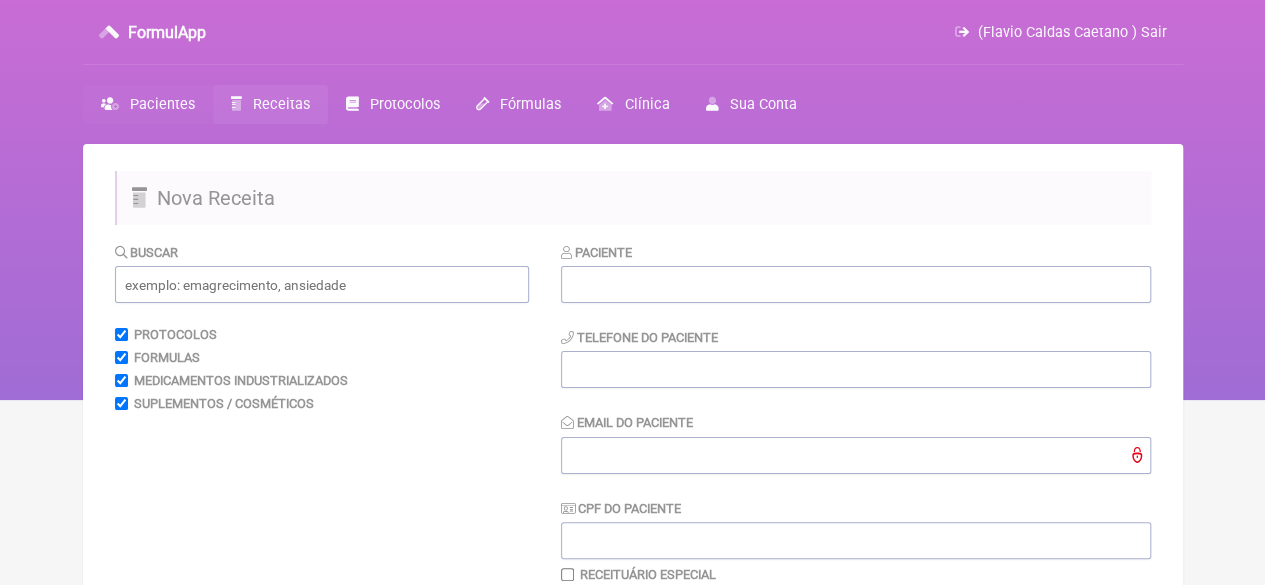 click on "Pacientes" at bounding box center (162, 104) 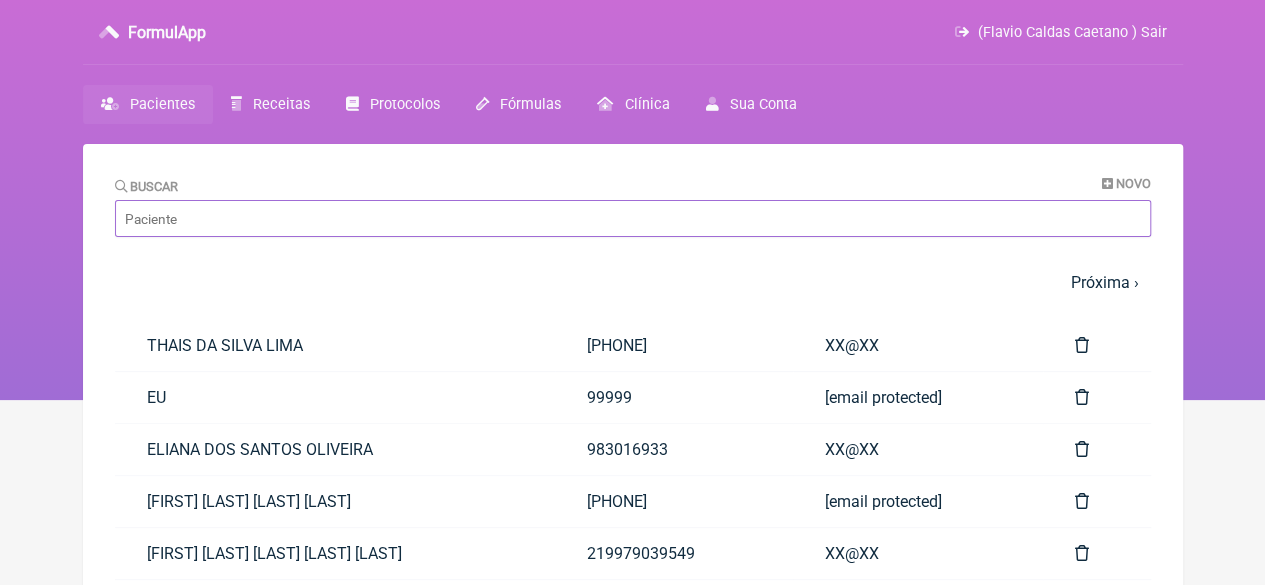 click on "Buscar
Novo
1
2
3
4
5
…
Próxima ›
Última »
Paciente
Telefone
Email
[FIRST] [LAST] [LAST]
[PHONE]
XX@XX
[FIRST]
[PHONE]
[email protected]
[FIRST] [LAST] [LAST] [LAST]
[PHONE]
XX@XX" at bounding box center [633, 568] 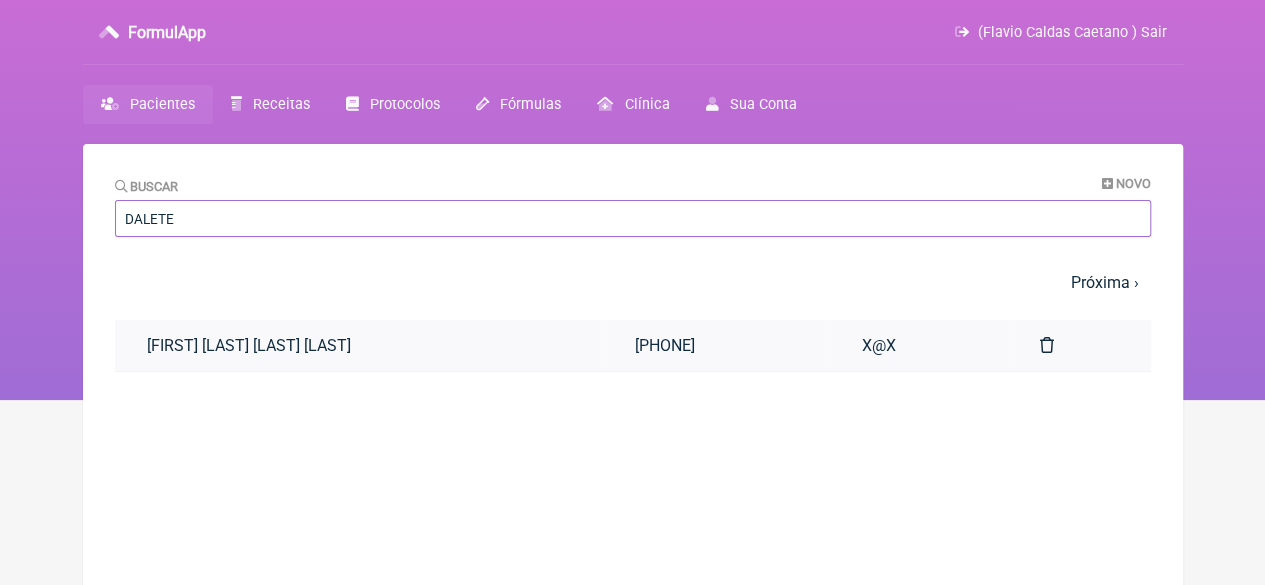 type on "DALETE" 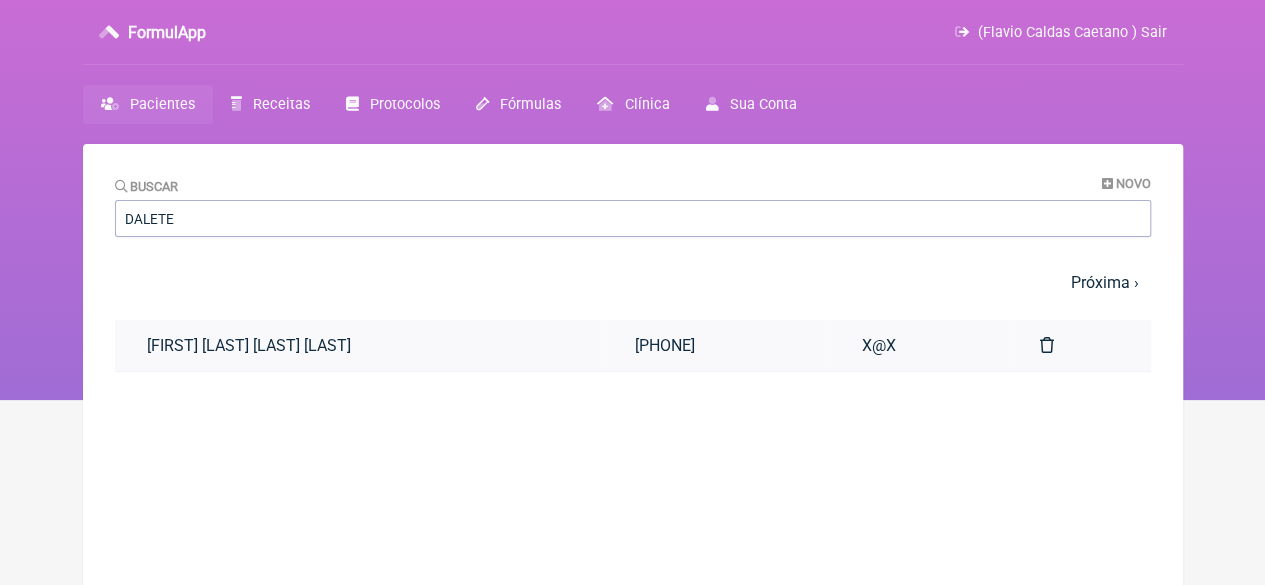 click on "[FIRST] [LAST] [LAST] [LAST]" at bounding box center (359, 345) 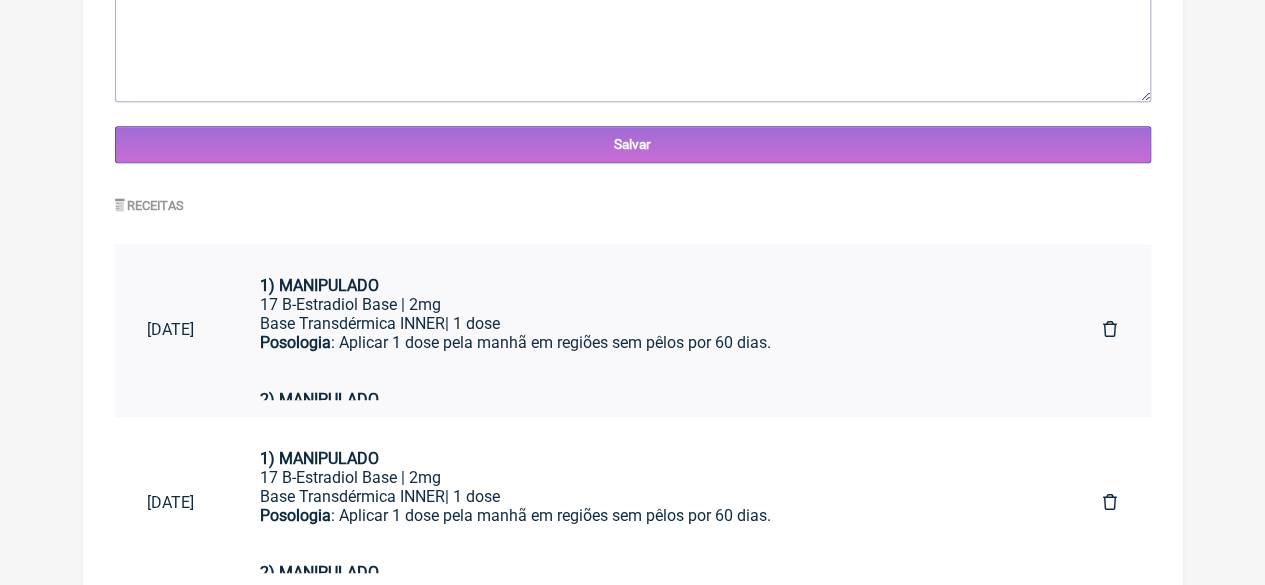scroll, scrollTop: 880, scrollLeft: 0, axis: vertical 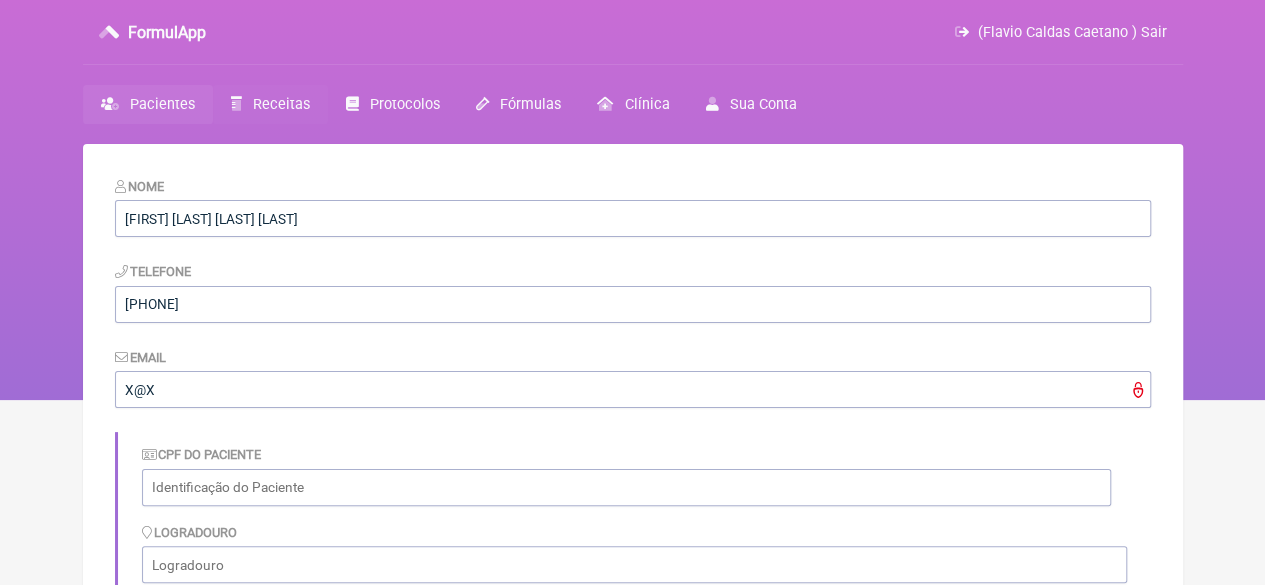 click on "Receitas" at bounding box center (281, 104) 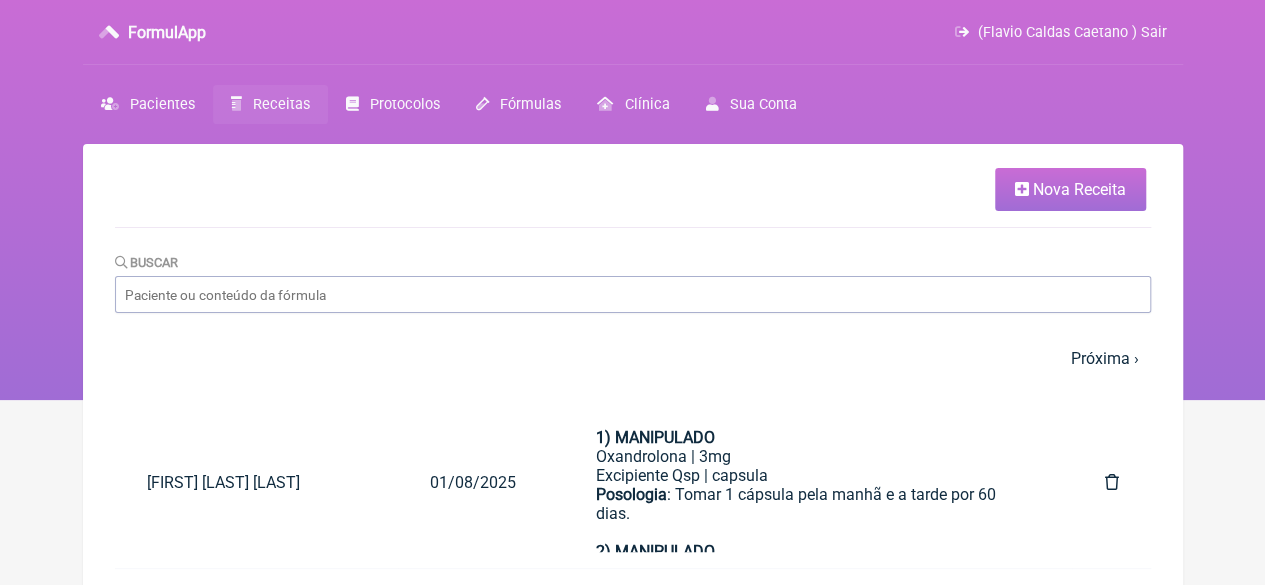 click on "Nova Receita" at bounding box center [1079, 189] 